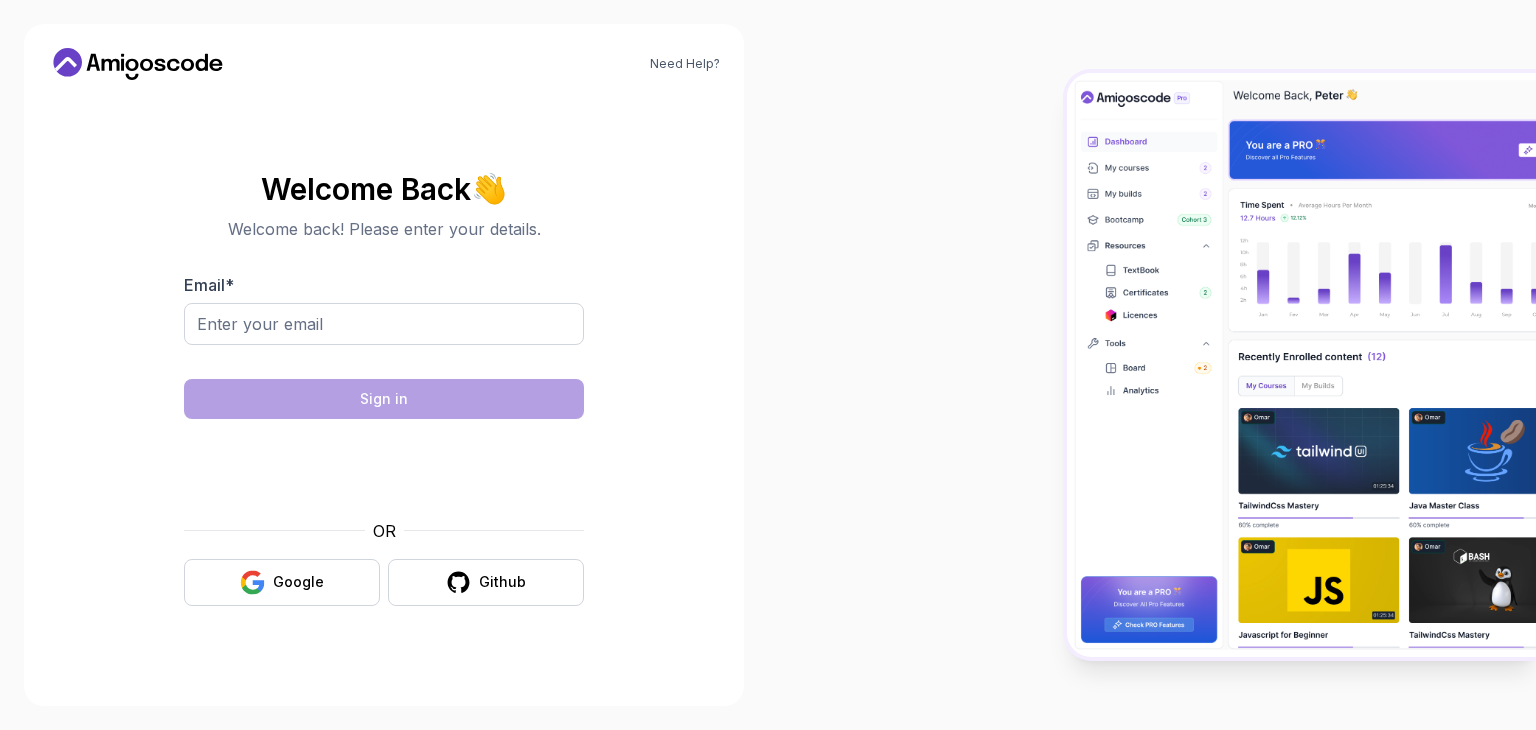 scroll, scrollTop: 0, scrollLeft: 0, axis: both 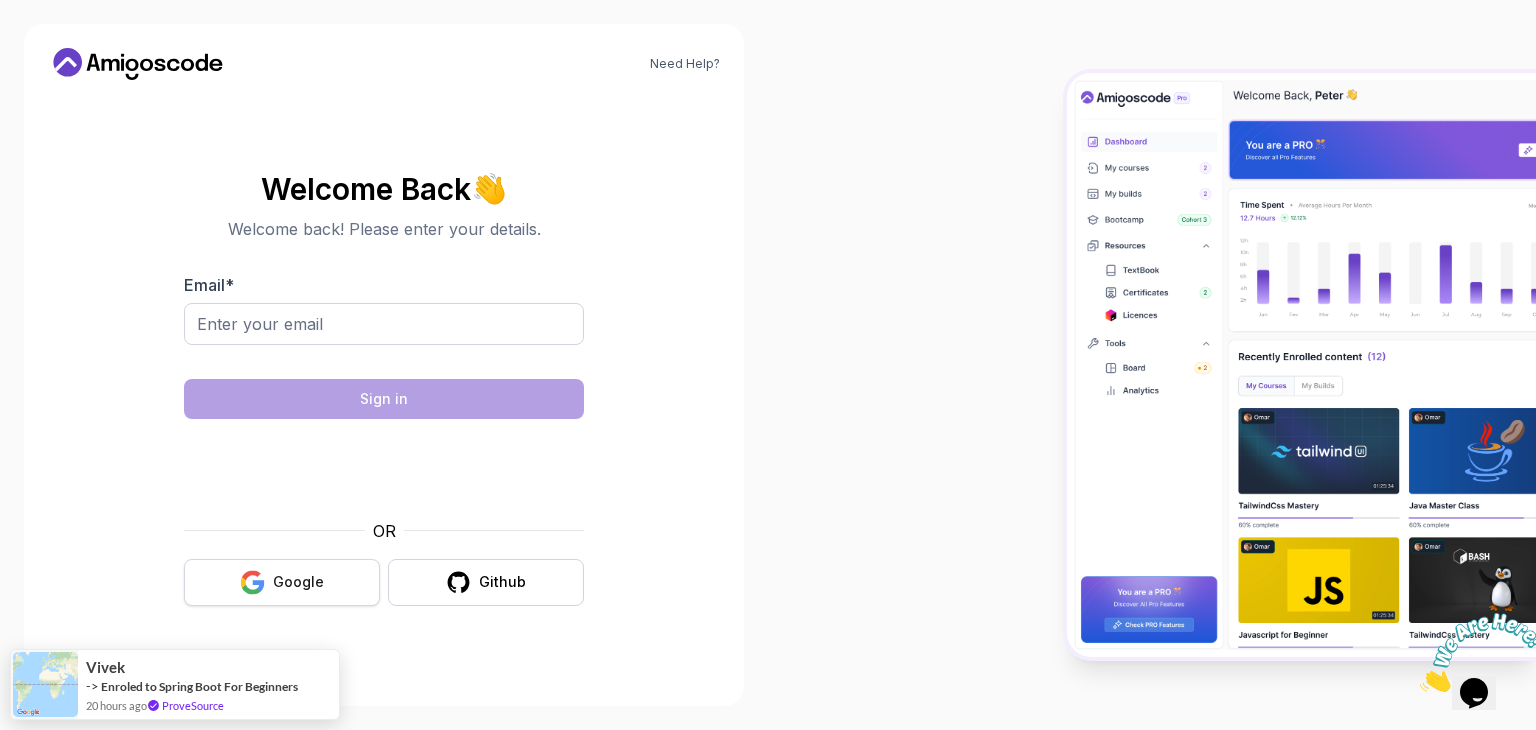 click on "Google" at bounding box center [282, 582] 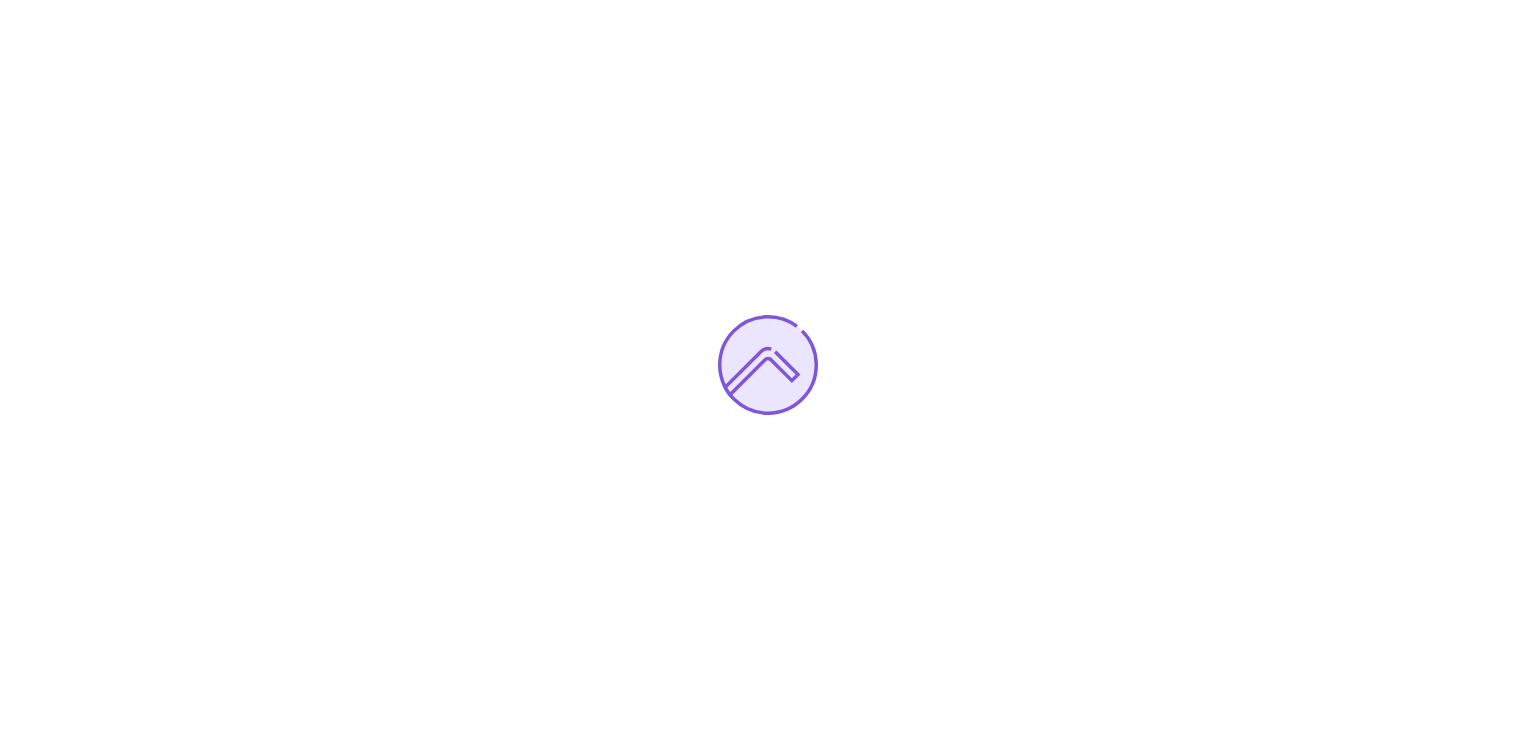 scroll, scrollTop: 0, scrollLeft: 0, axis: both 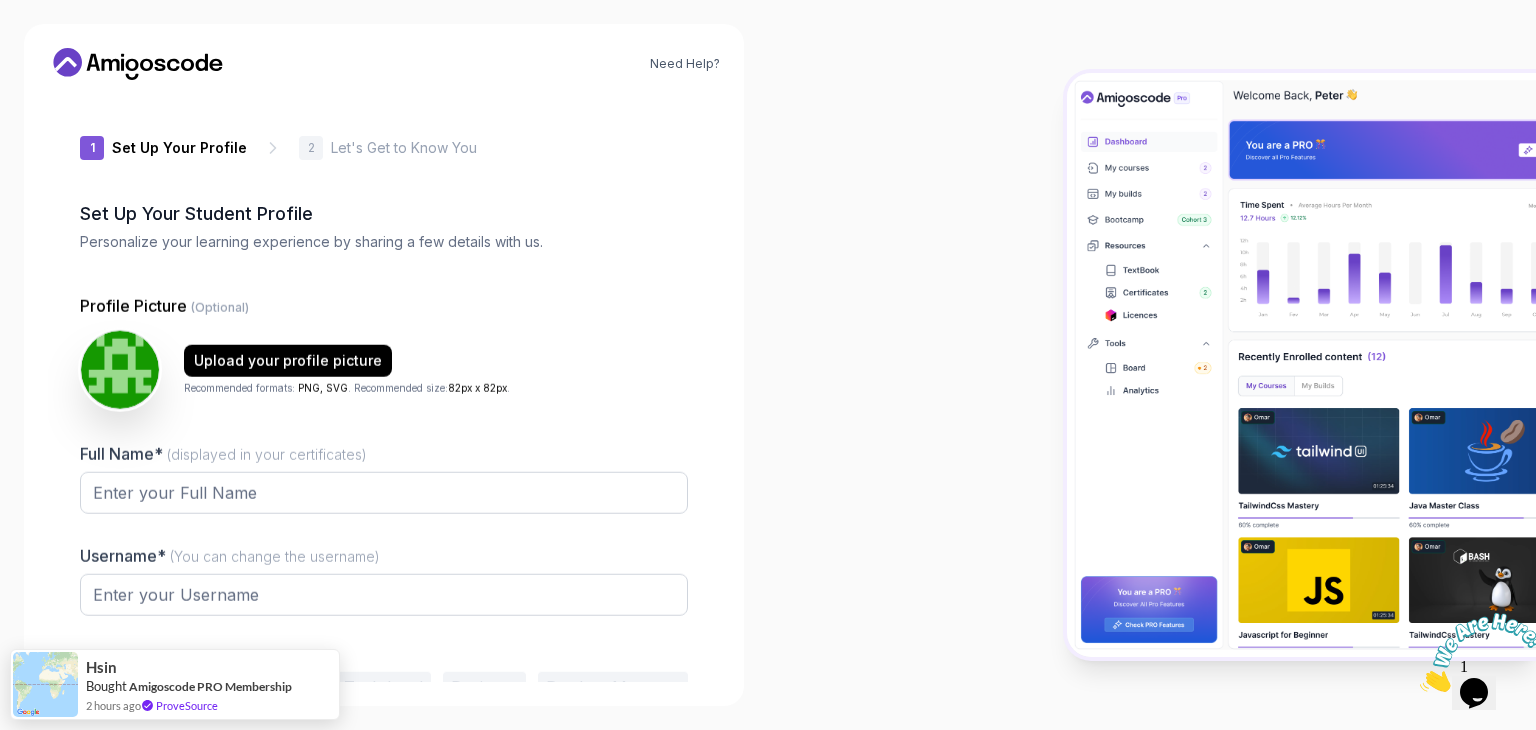 type on "gentlejaguar1b8d6" 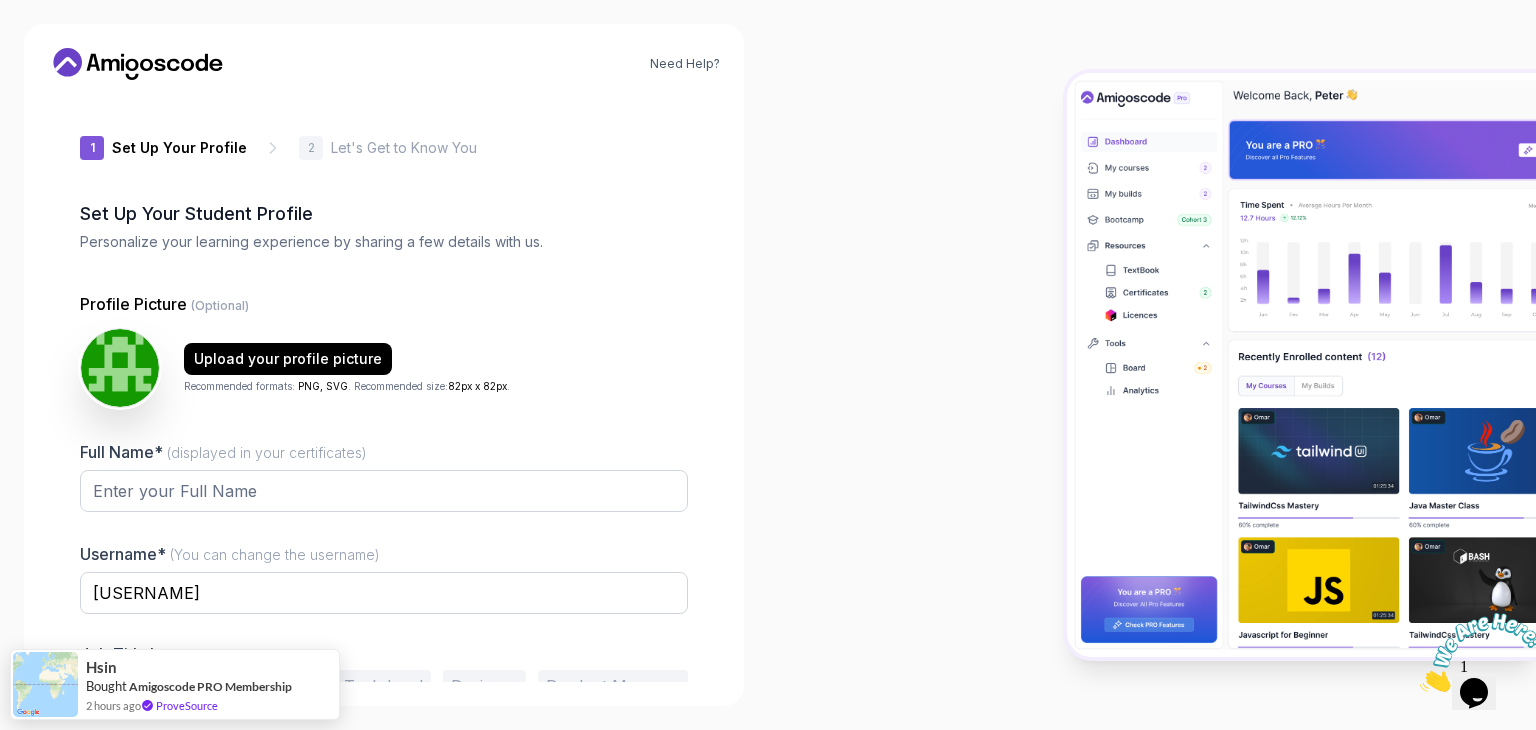 scroll, scrollTop: 104, scrollLeft: 0, axis: vertical 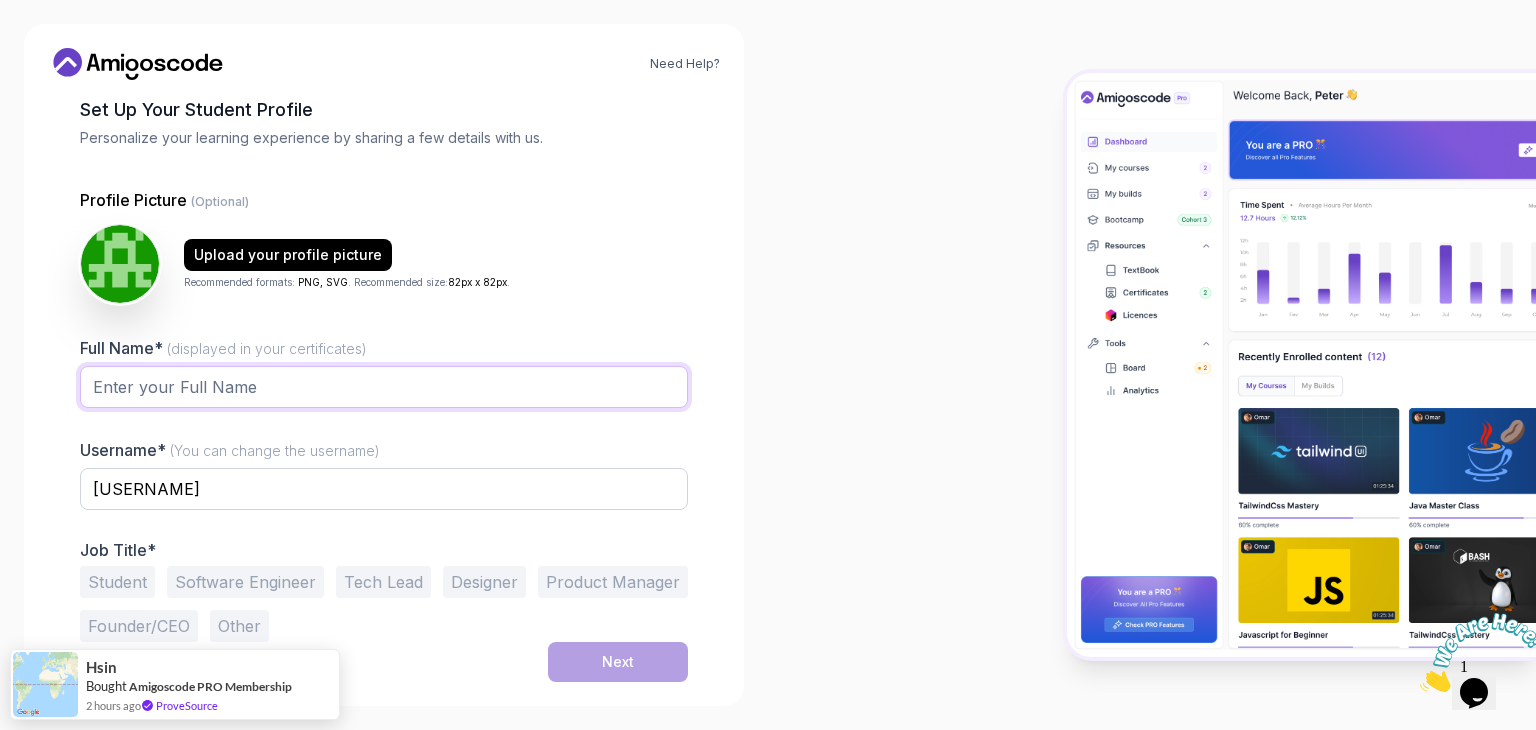 click on "Full Name*   (displayed in your certificates)" at bounding box center (384, 387) 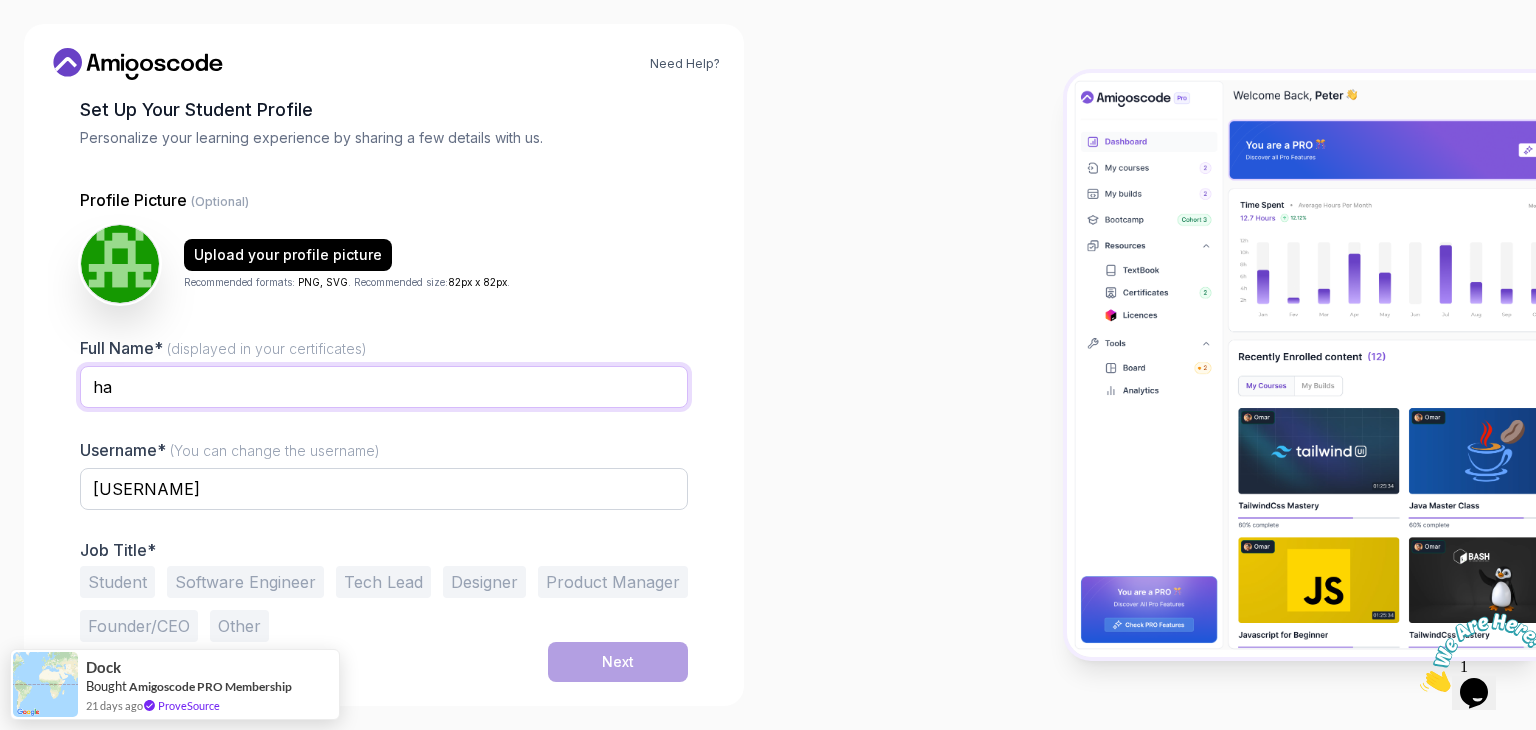 type on "h" 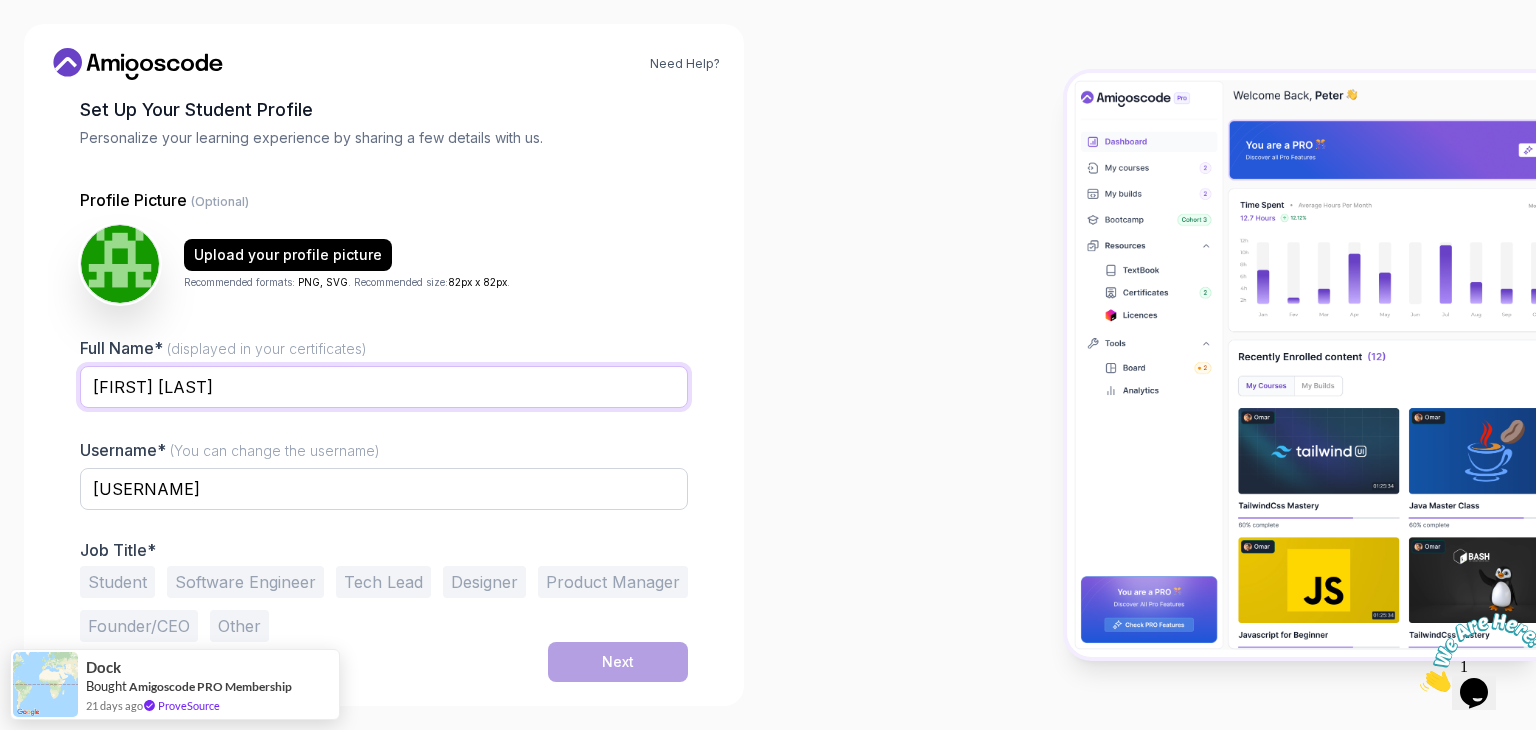 type on "Harsh Rohila" 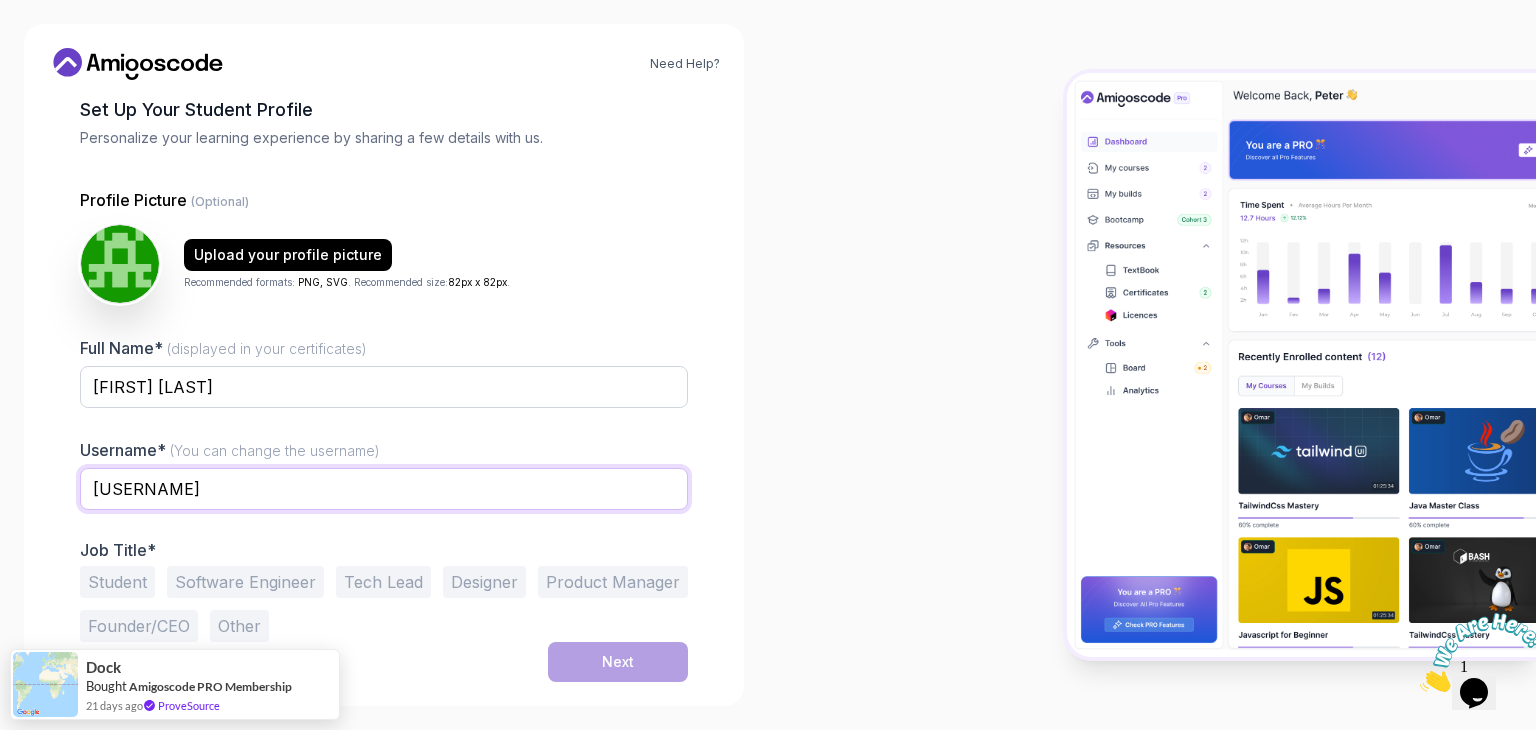 drag, startPoint x: 291, startPoint y: 493, endPoint x: 27, endPoint y: 497, distance: 264.0303 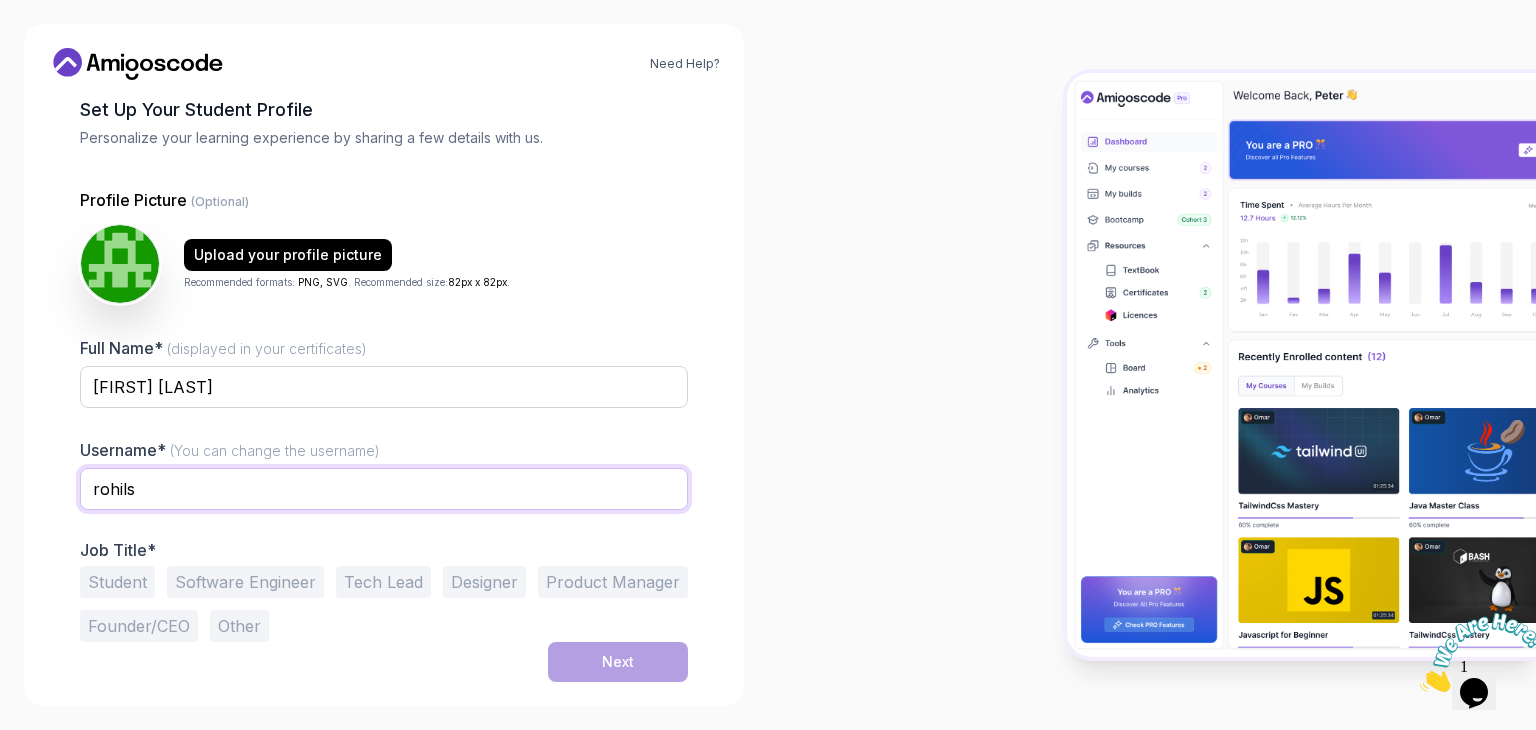 type on "rohils" 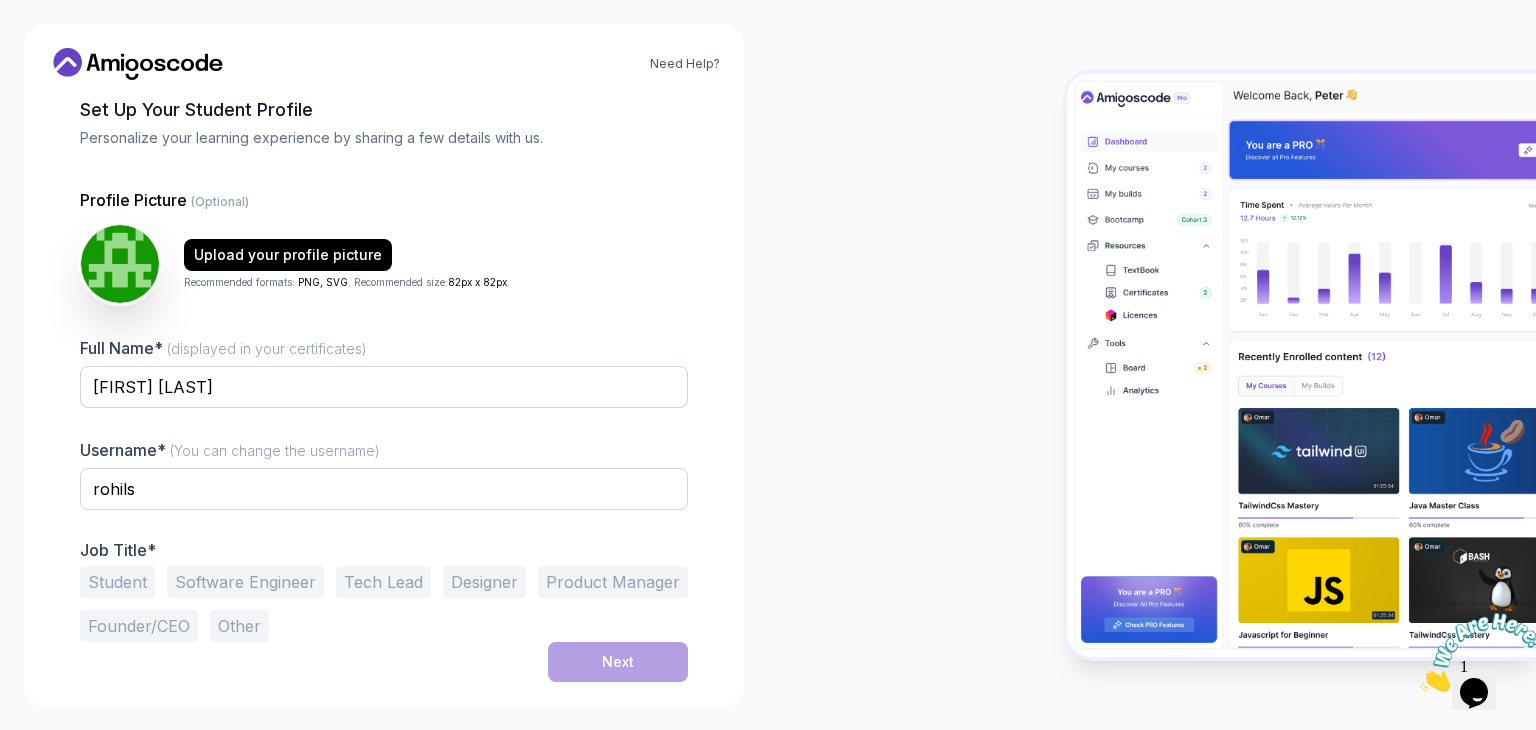 click on "Student" at bounding box center (117, 582) 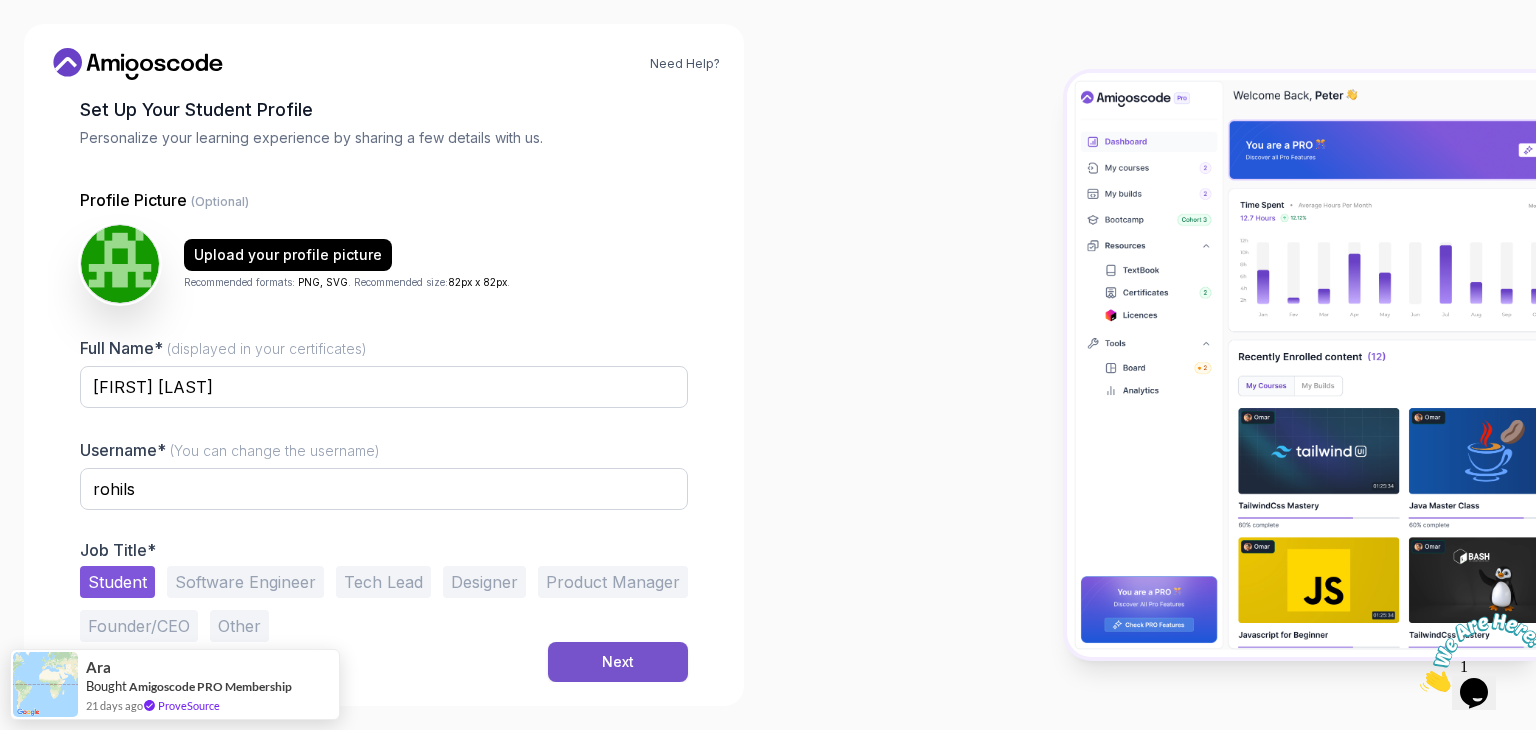 click on "Next" at bounding box center [618, 662] 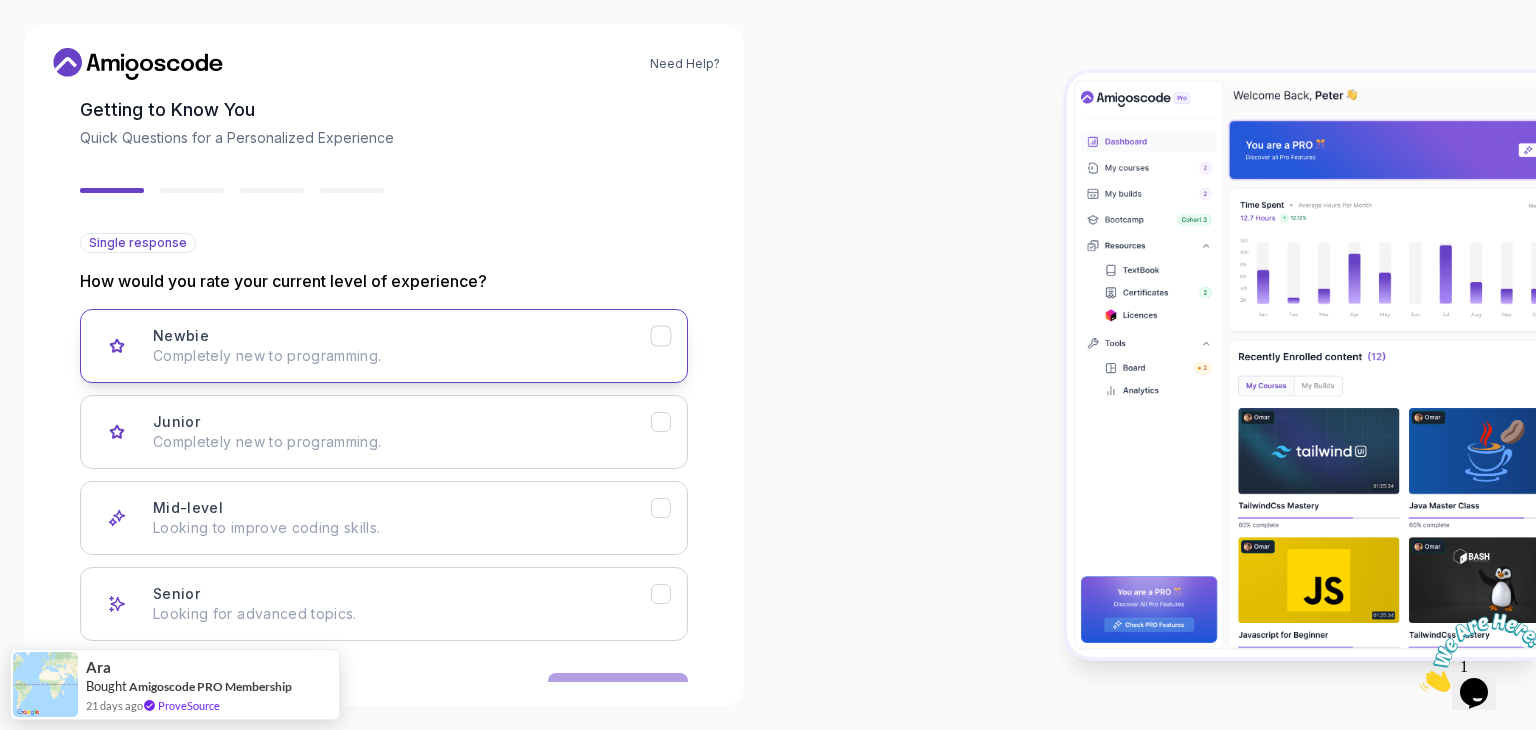 click on "Newbie Completely new to programming." at bounding box center [402, 346] 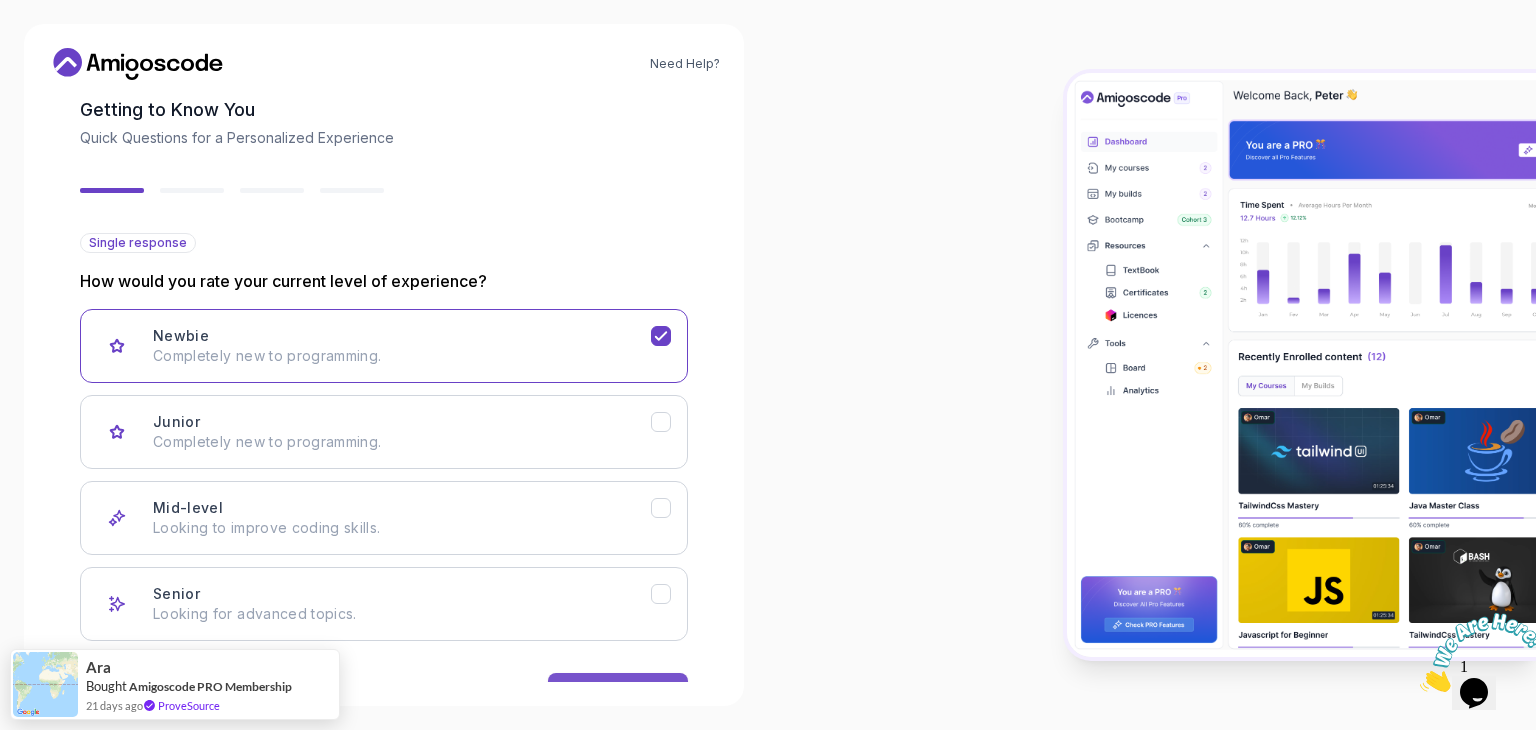 scroll, scrollTop: 165, scrollLeft: 0, axis: vertical 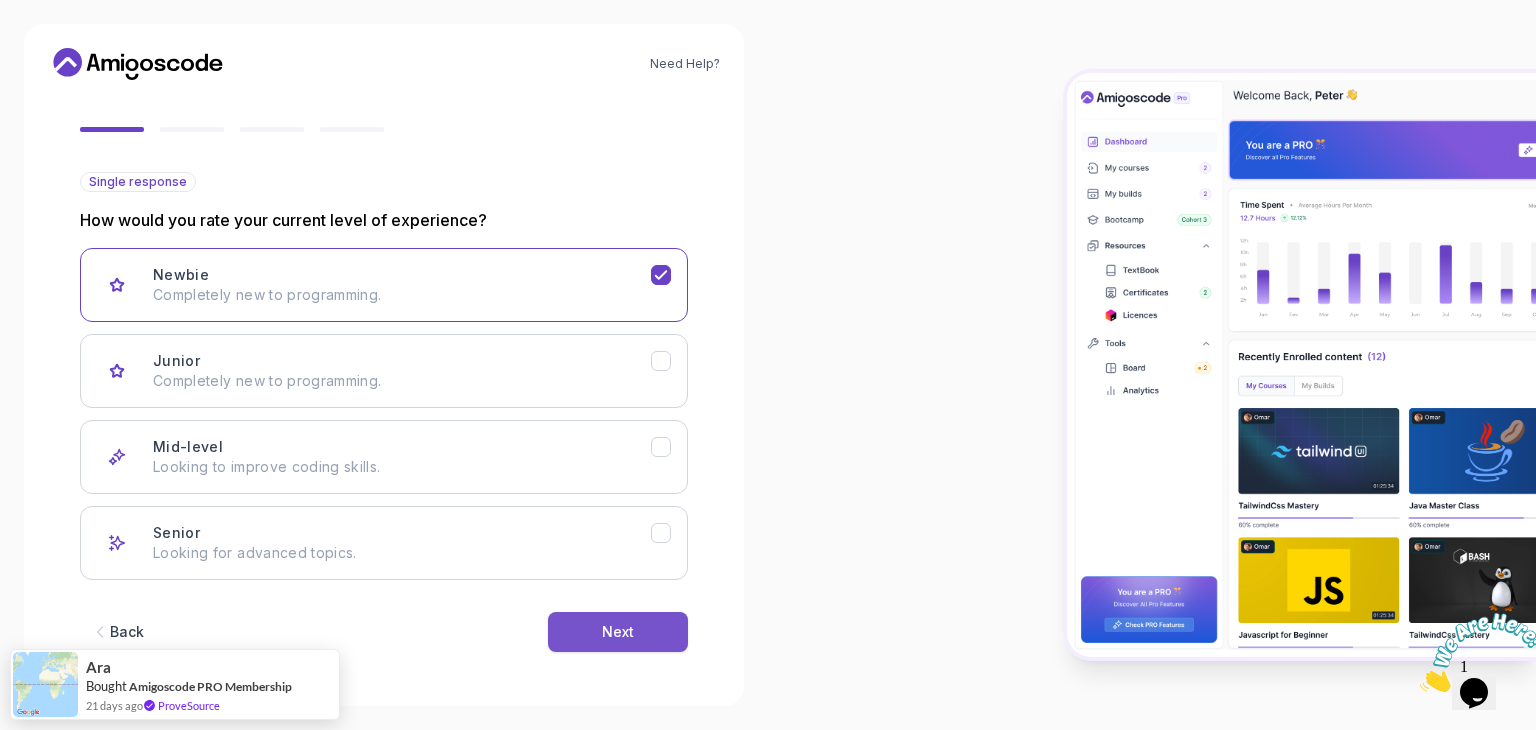 click on "Next" at bounding box center (618, 632) 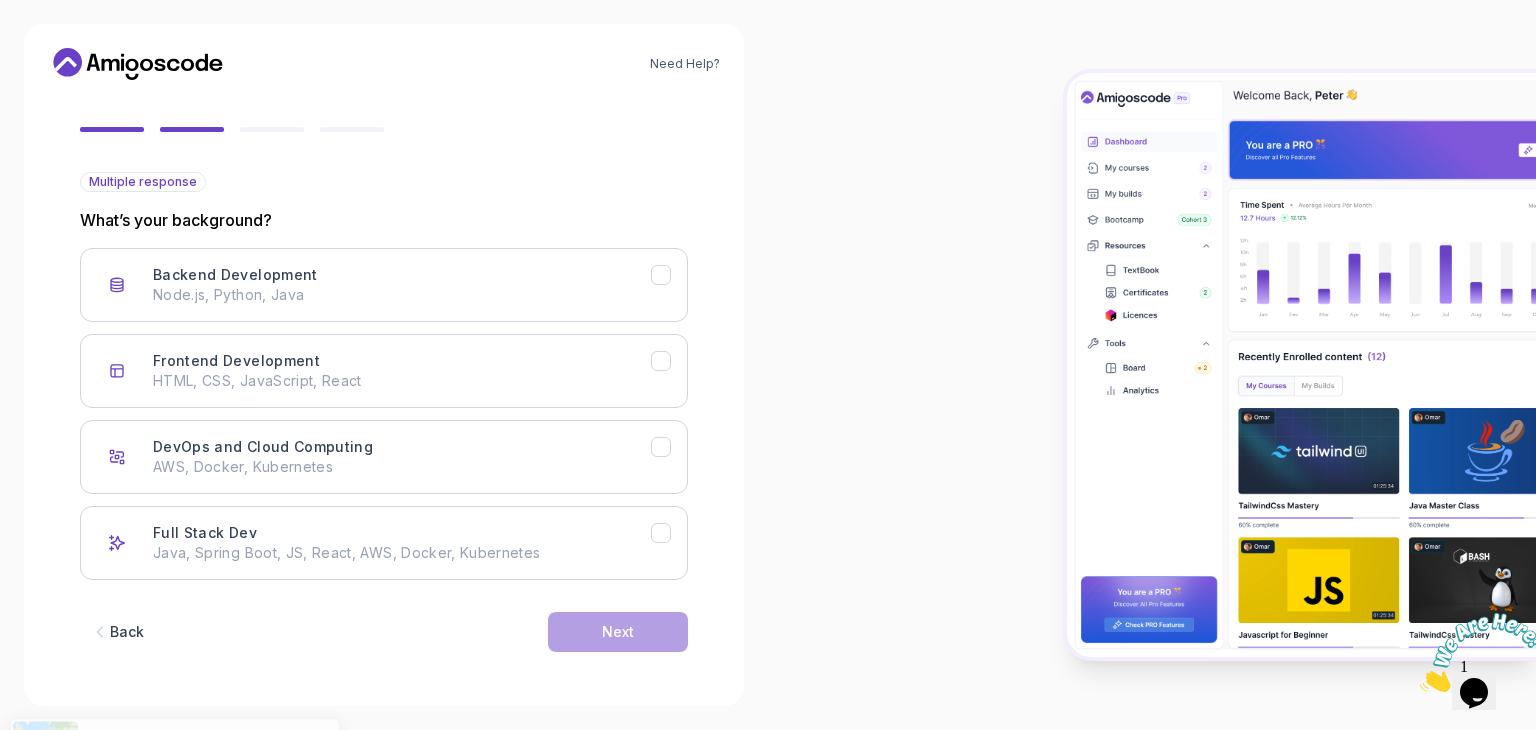 click on "Back" at bounding box center (127, 632) 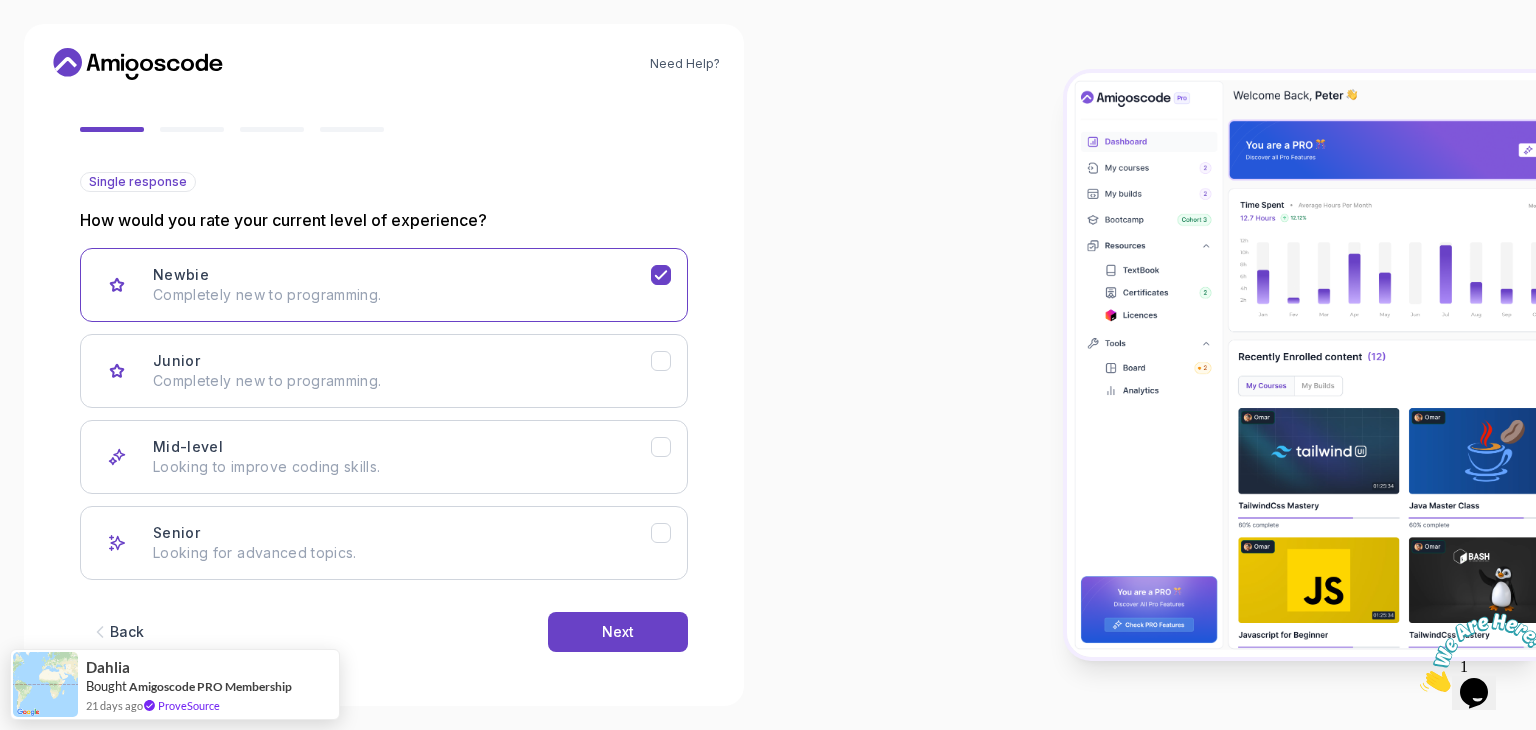 click on "Back Next" at bounding box center [384, 632] 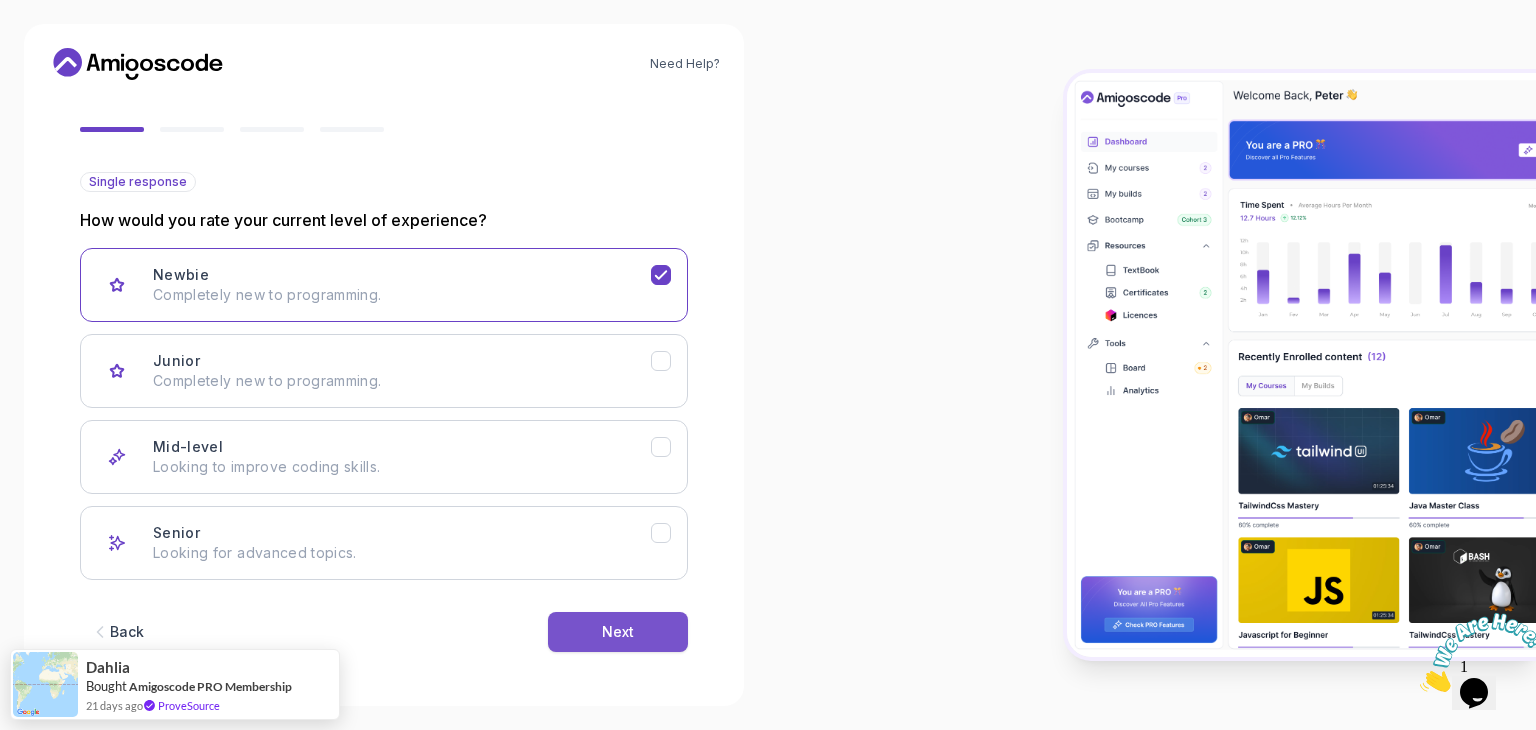 click on "Next" at bounding box center (618, 632) 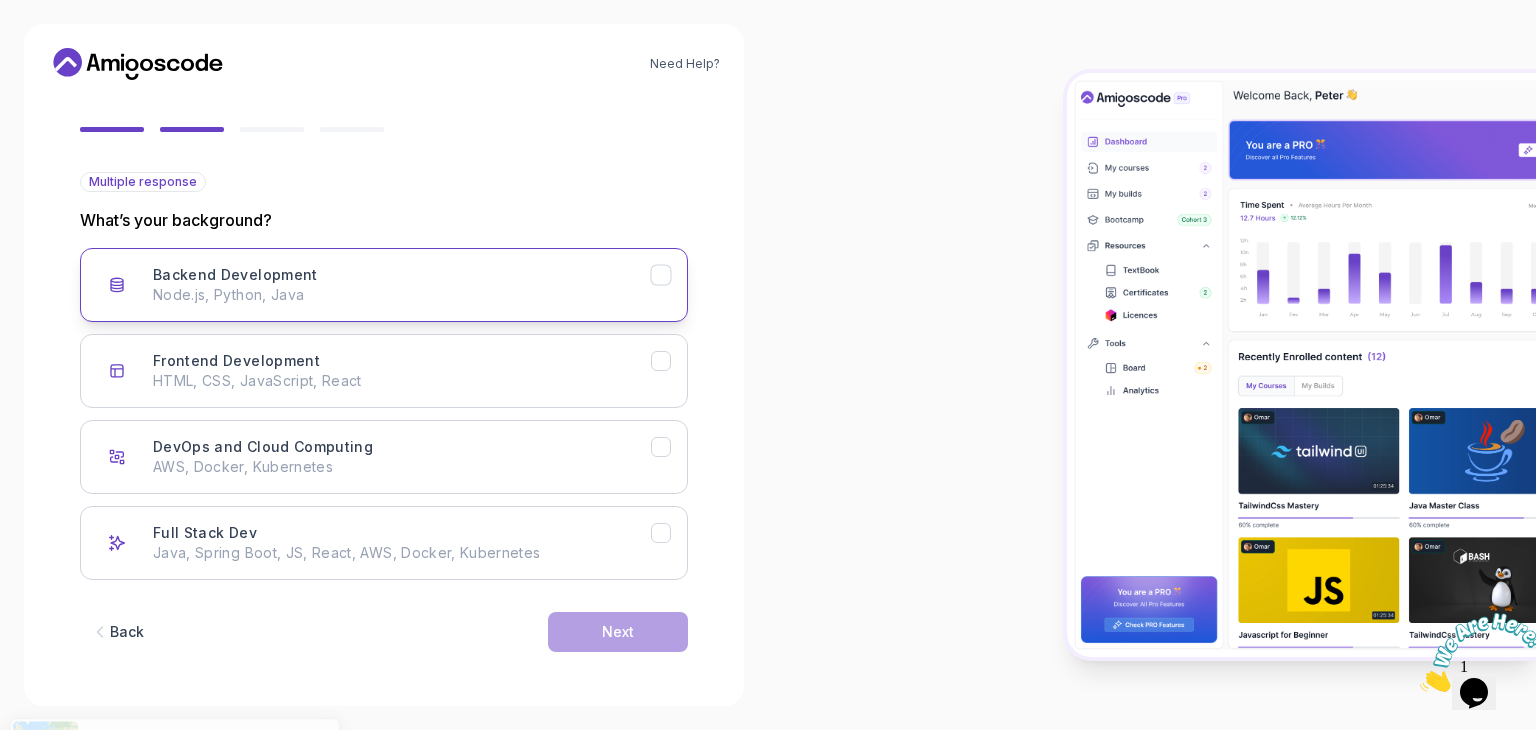 click on "Backend Development Node.js, Python, Java" at bounding box center [384, 285] 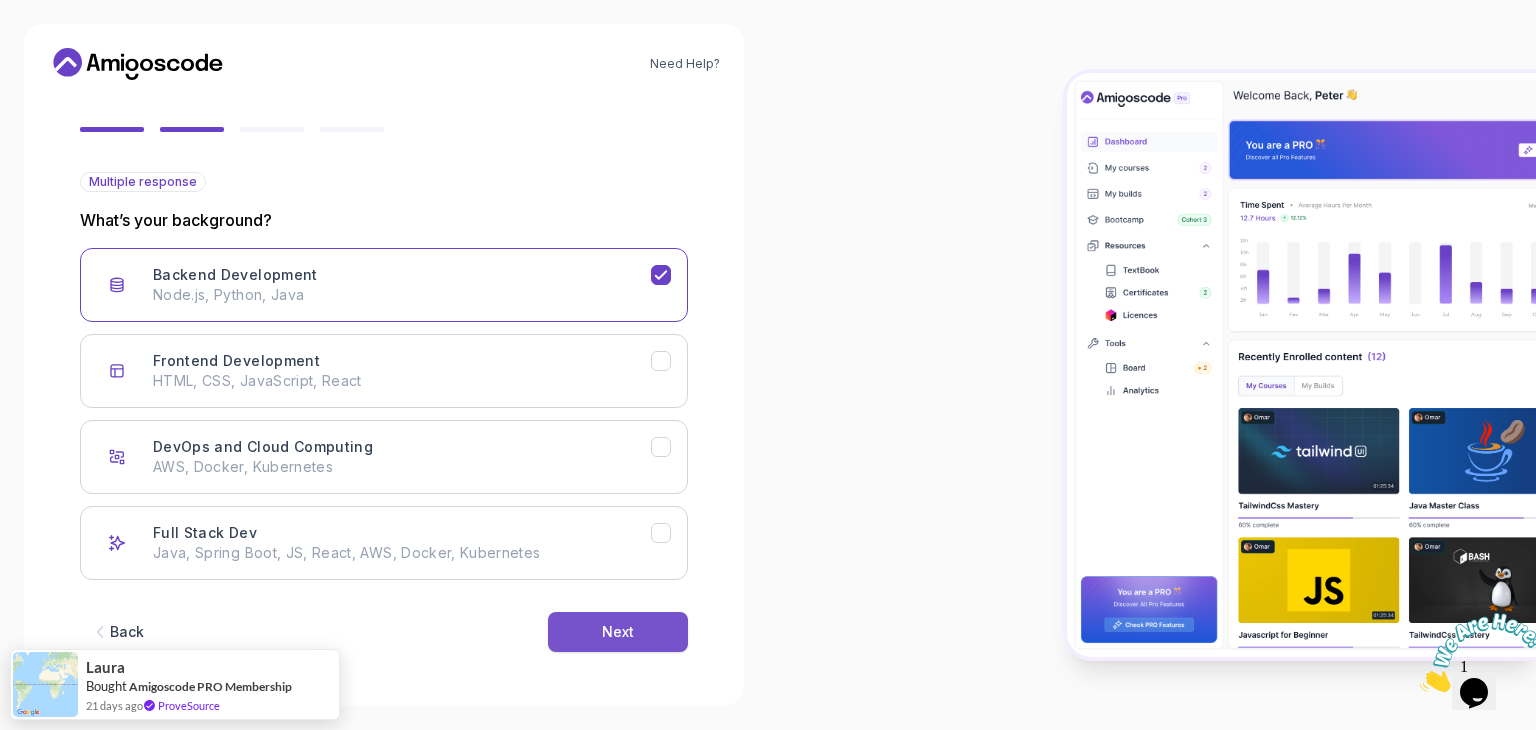click on "Next" at bounding box center [618, 632] 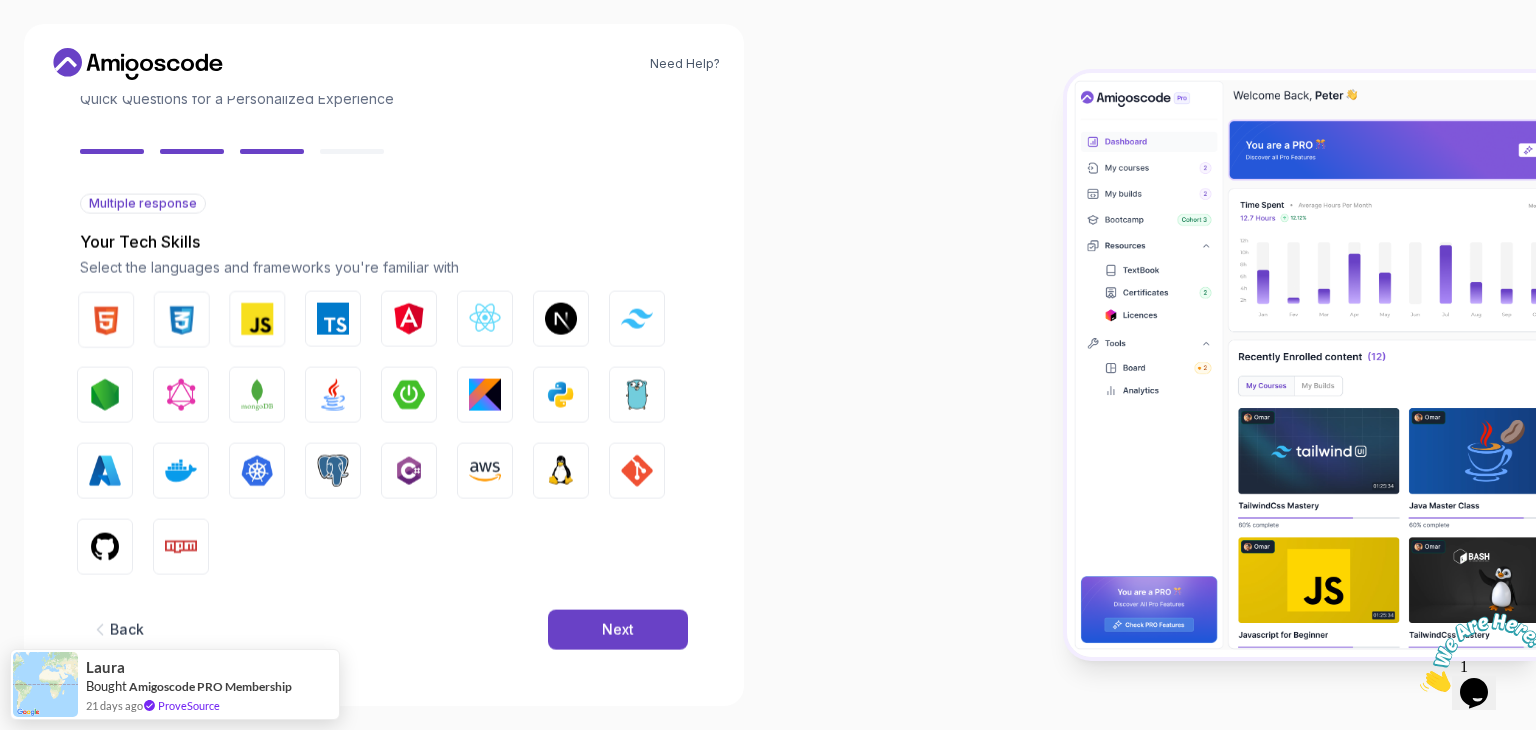 scroll, scrollTop: 143, scrollLeft: 0, axis: vertical 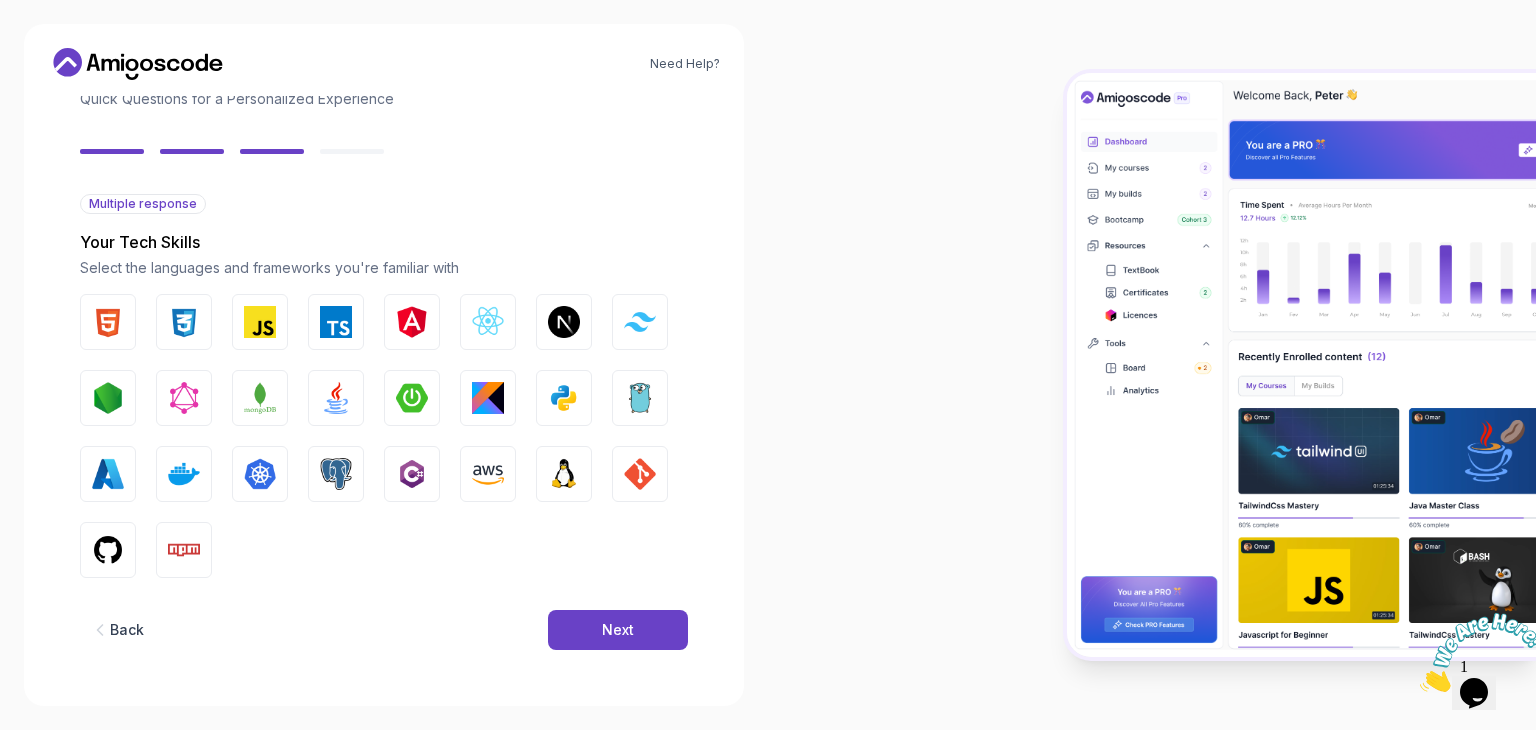 click on "Next" at bounding box center [618, 630] 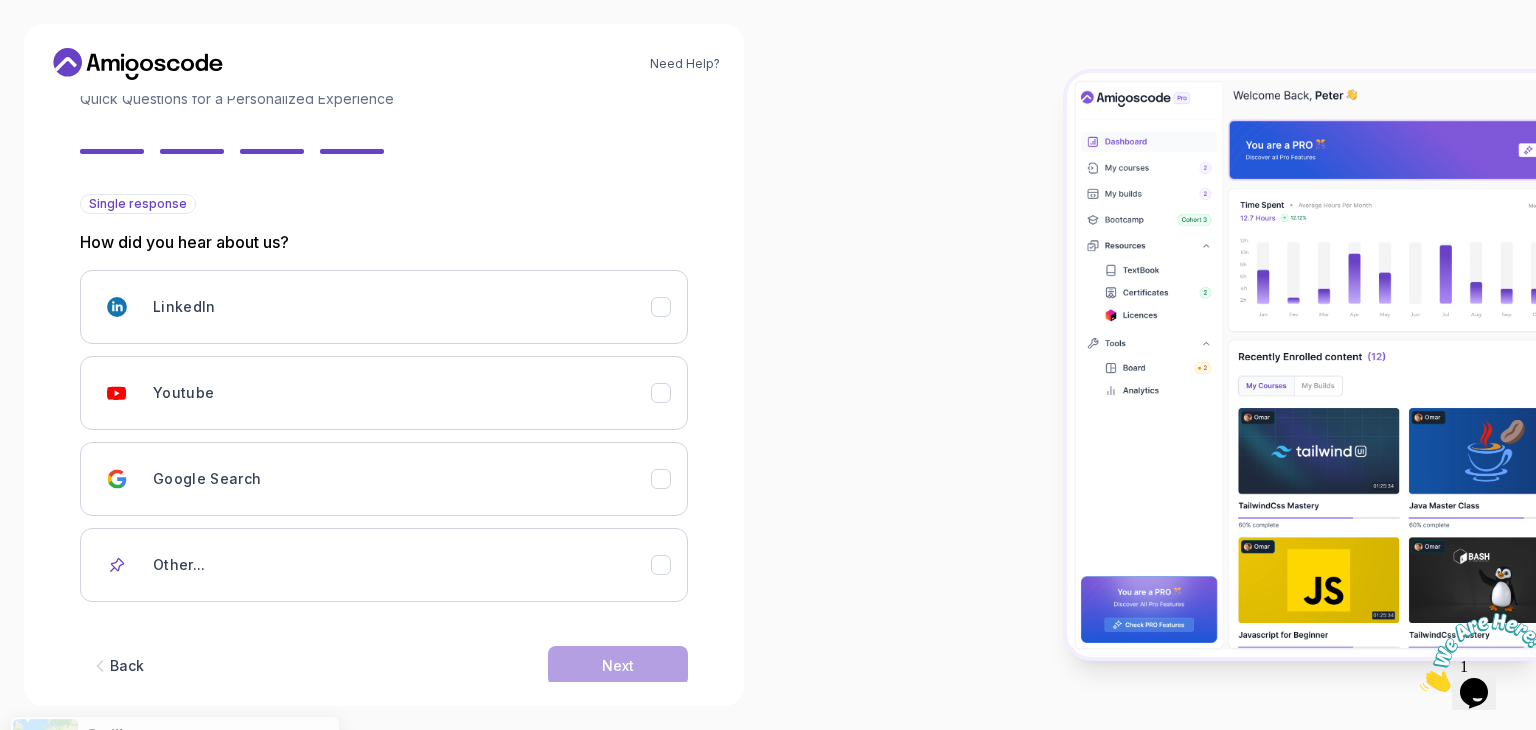 click on "LinkedIn Youtube Google Search Other..." at bounding box center [384, 436] 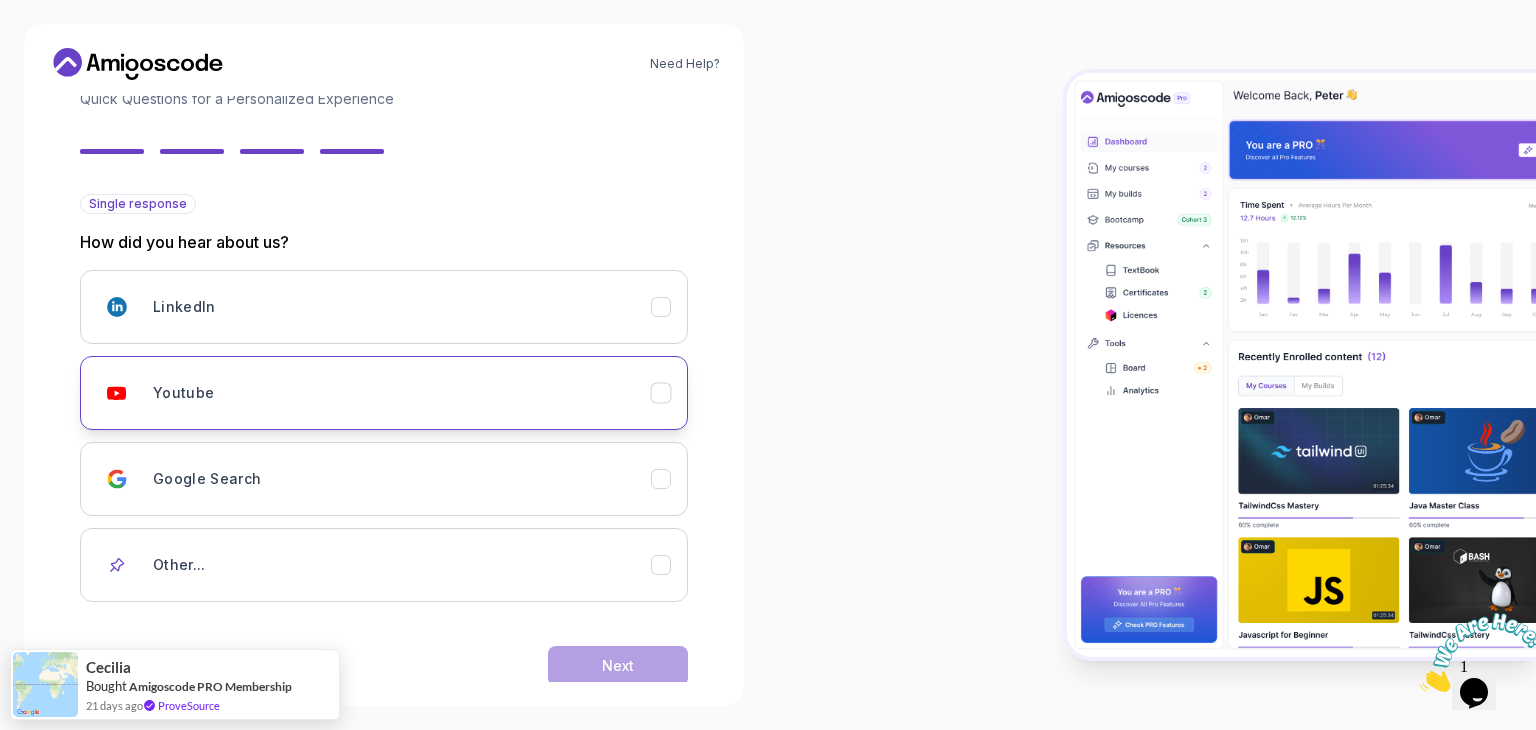 click on "Youtube" at bounding box center [384, 393] 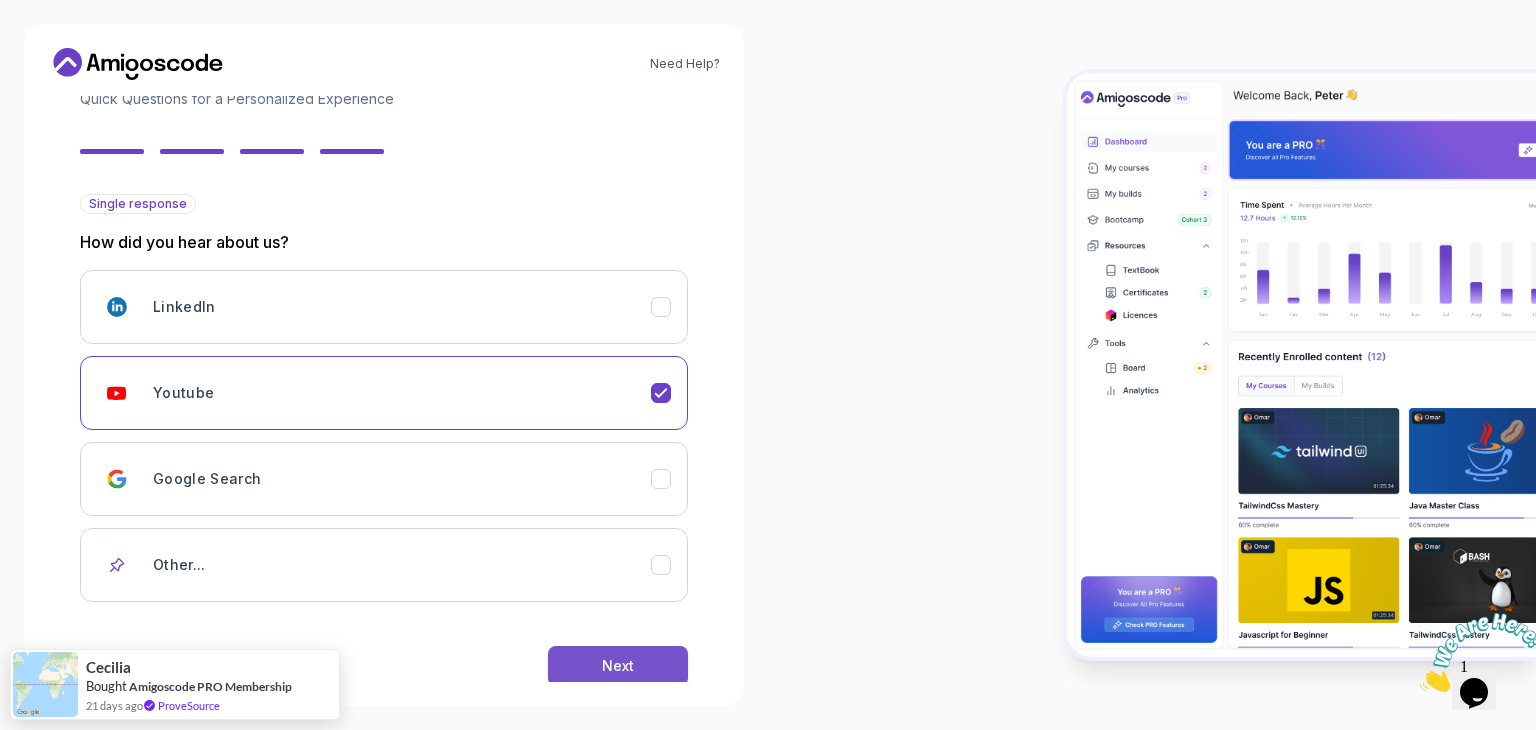 click on "Next" at bounding box center (618, 666) 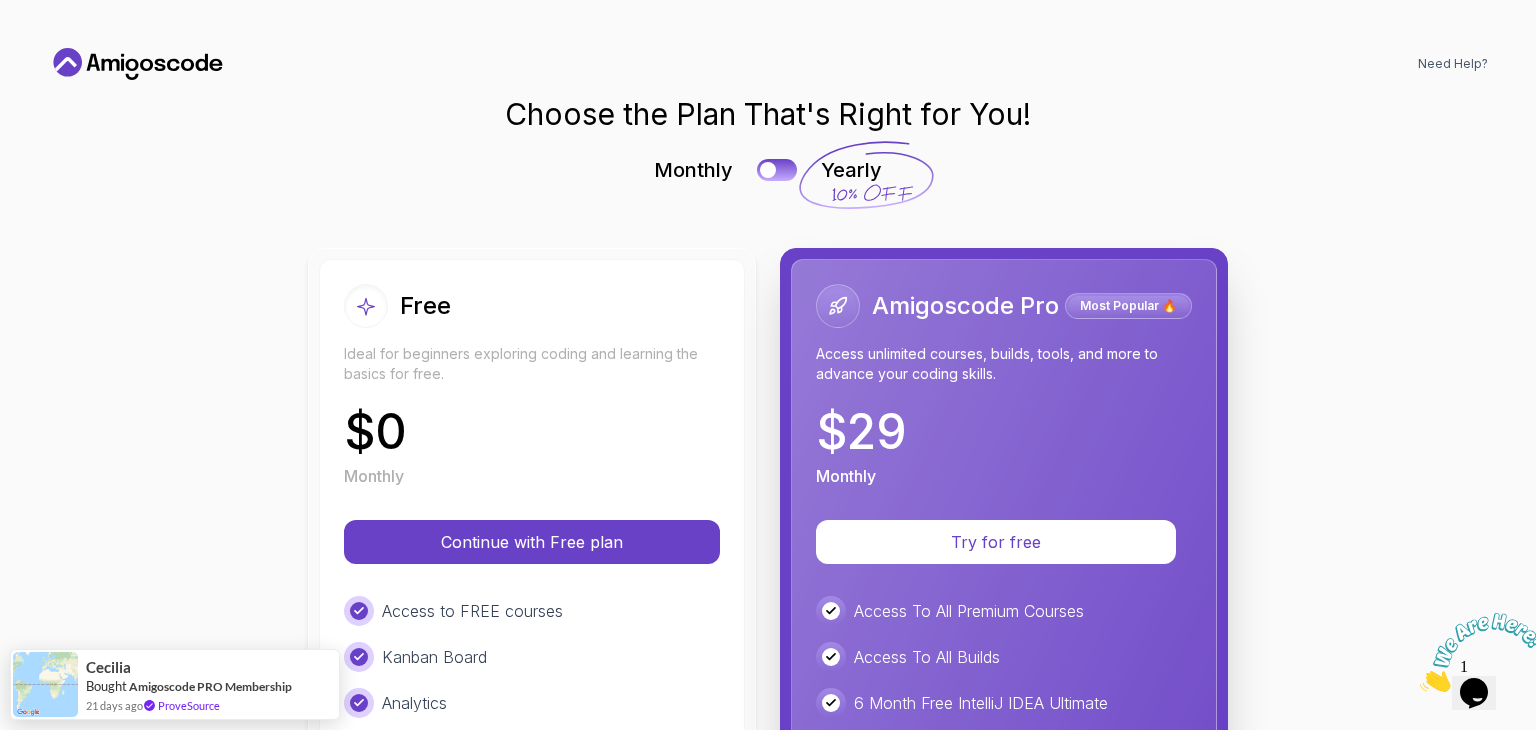scroll, scrollTop: 0, scrollLeft: 0, axis: both 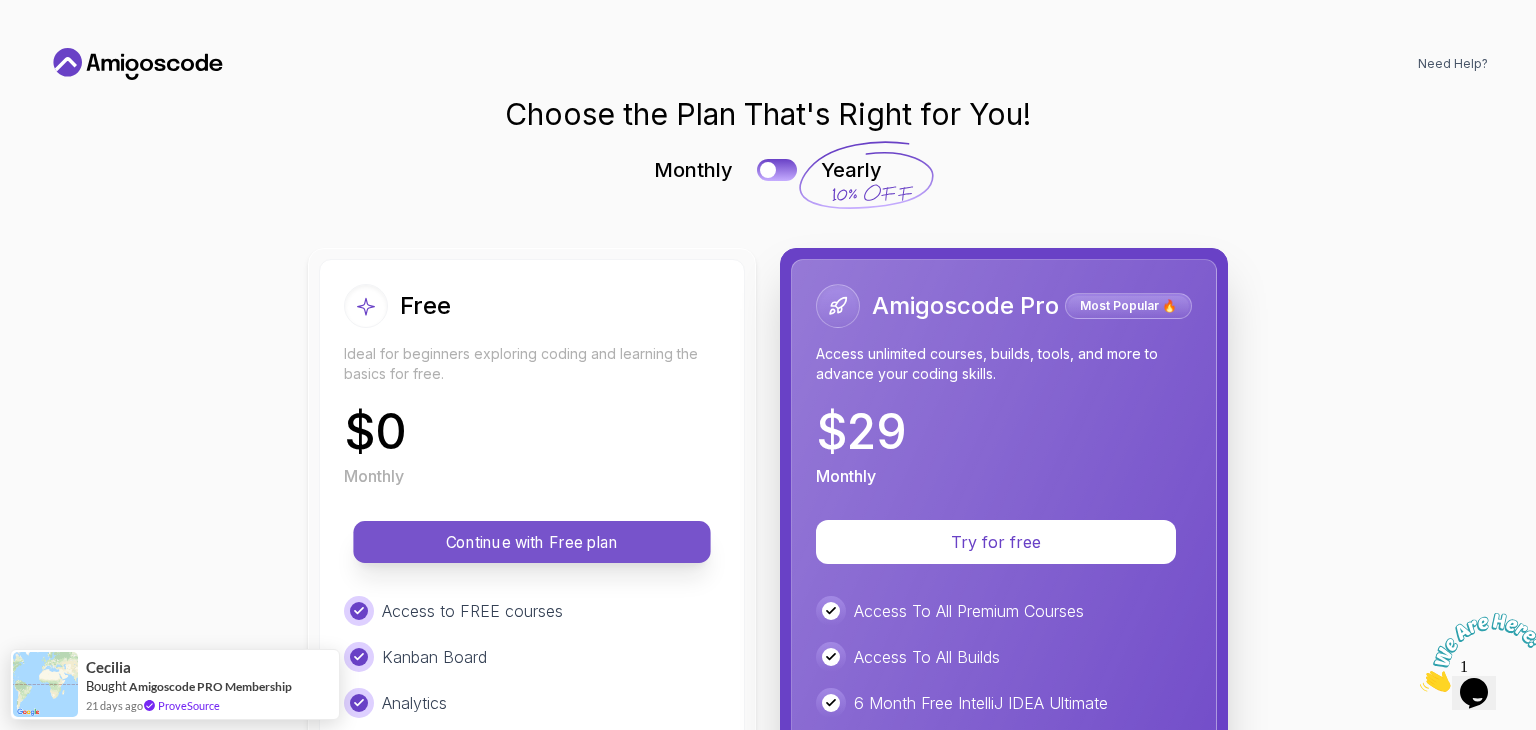 click on "Continue with Free plan" at bounding box center (532, 542) 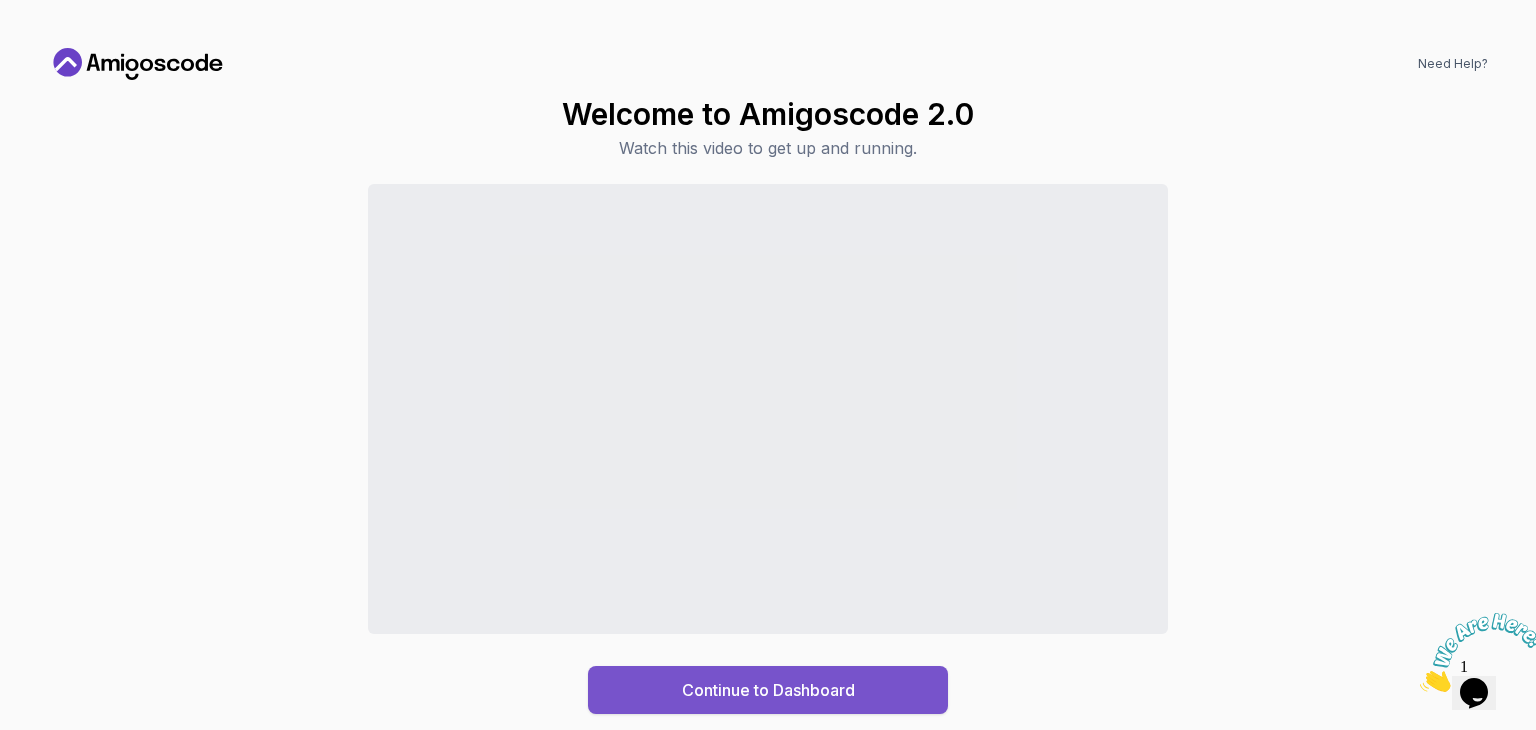 click on "Continue to Dashboard" at bounding box center [768, 690] 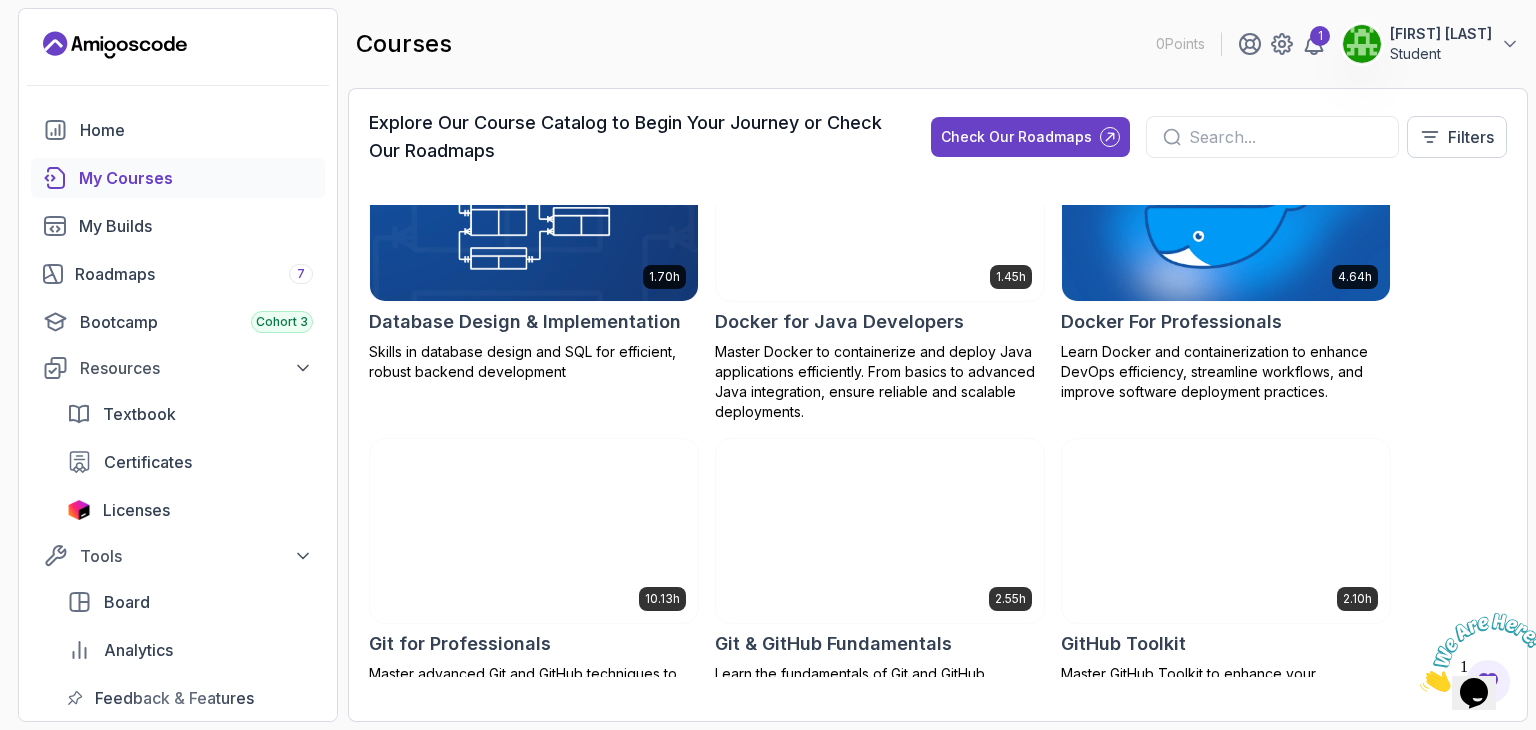 scroll, scrollTop: 692, scrollLeft: 0, axis: vertical 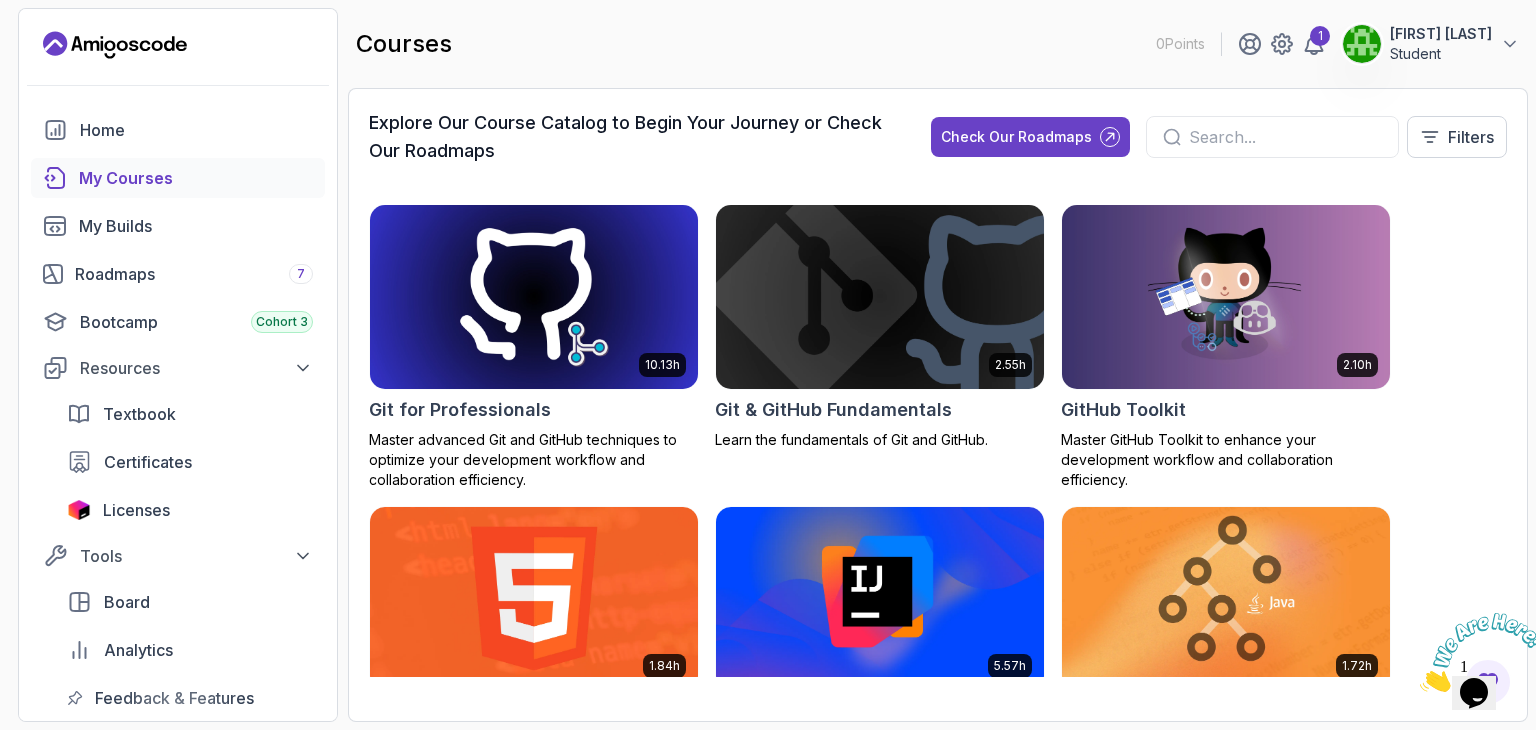 click at bounding box center [1285, 137] 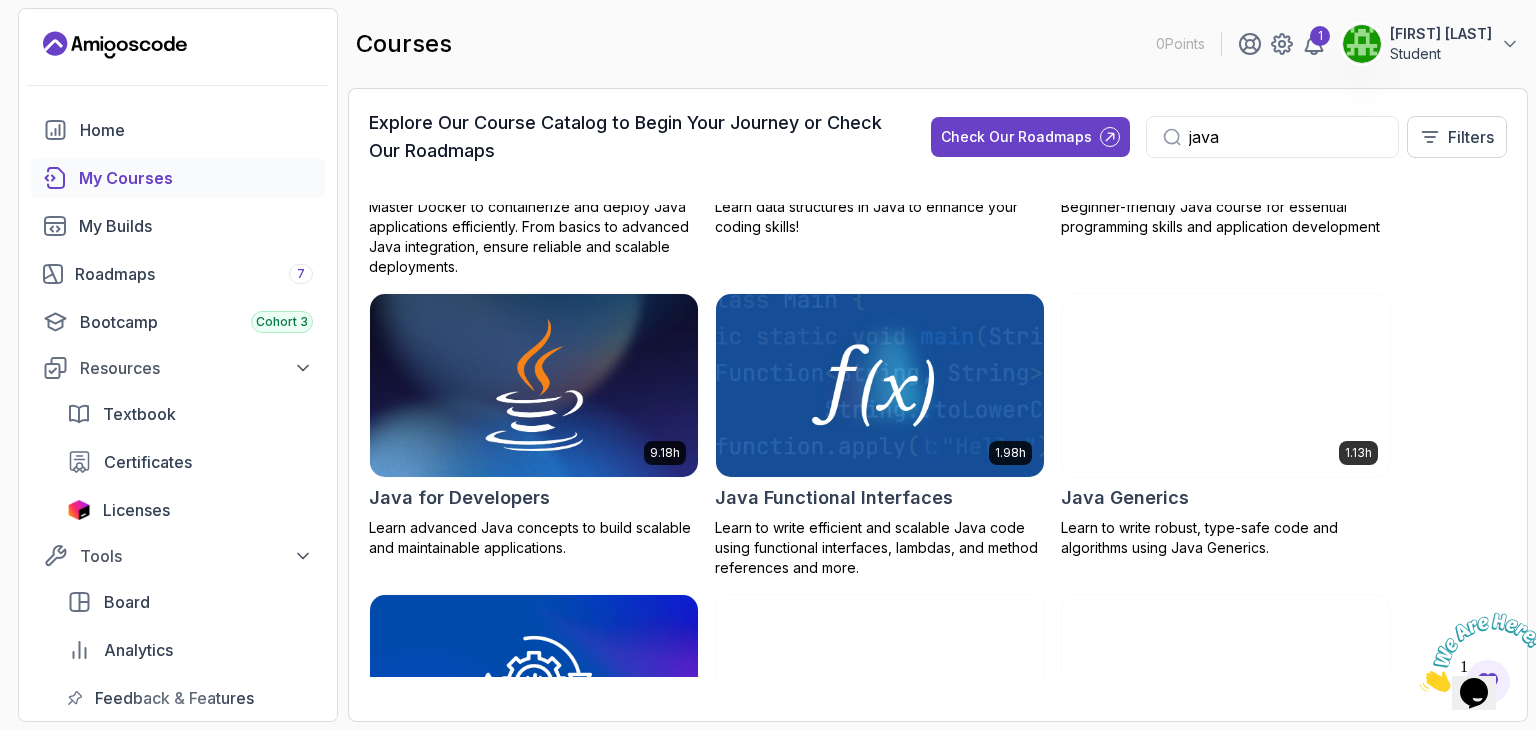 scroll, scrollTop: 0, scrollLeft: 0, axis: both 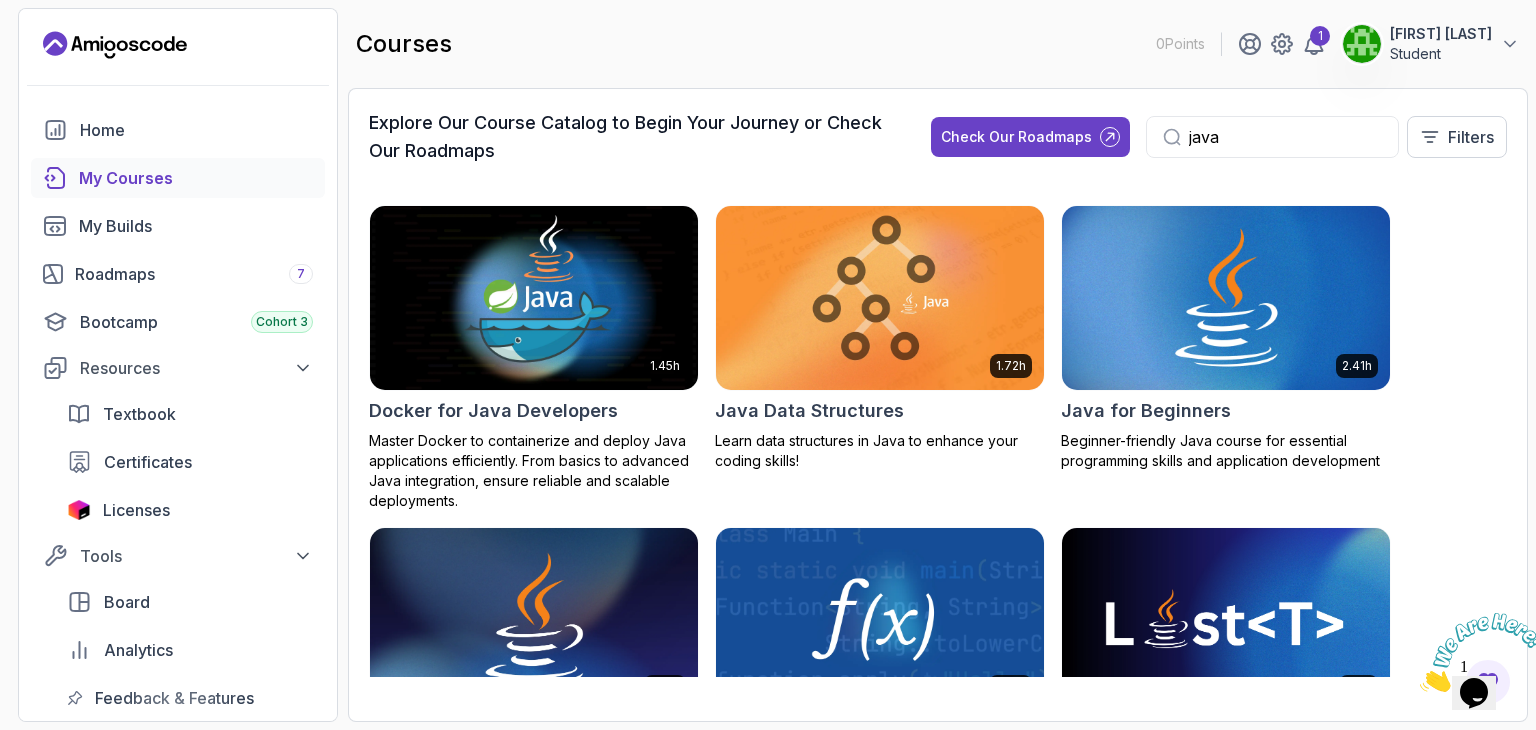 type on "java" 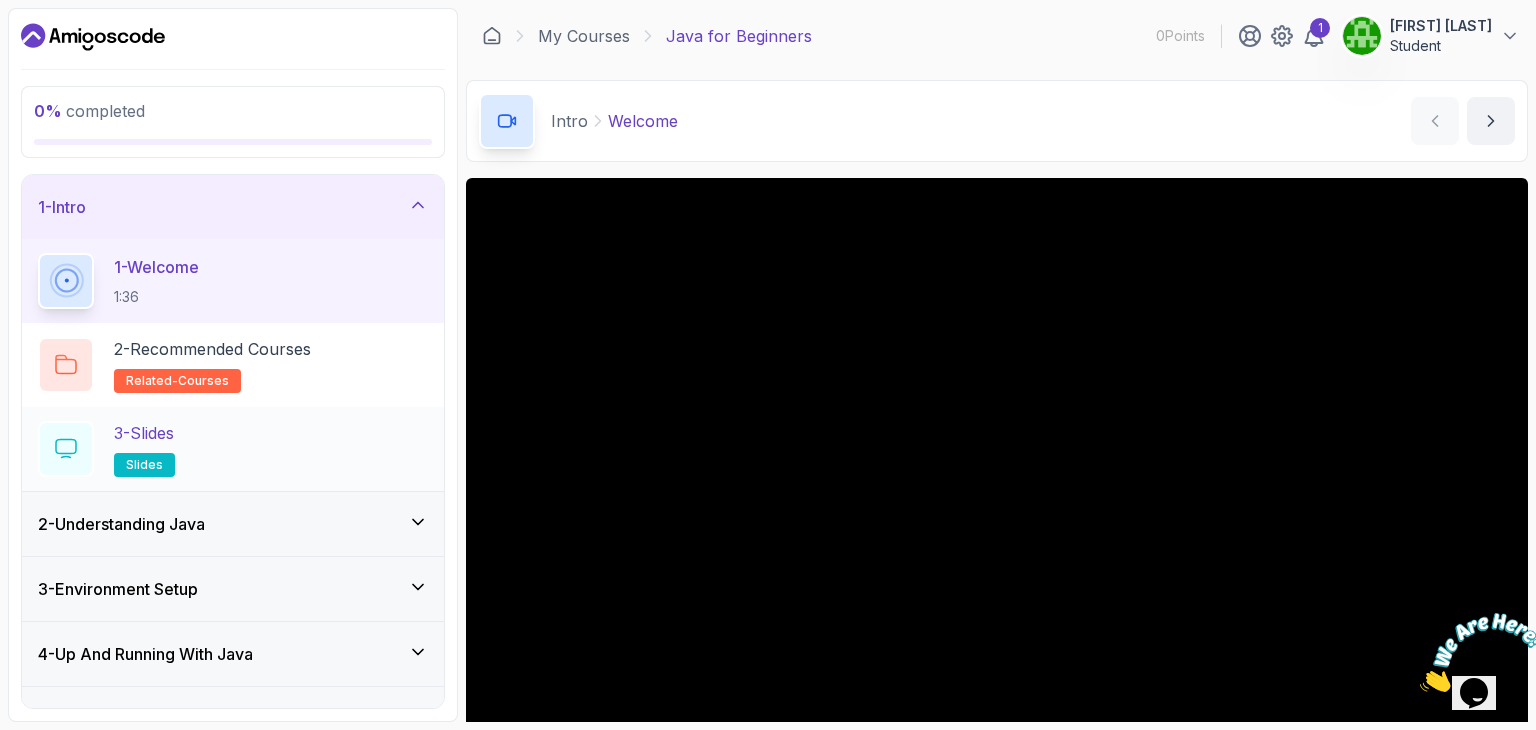 scroll, scrollTop: 170, scrollLeft: 0, axis: vertical 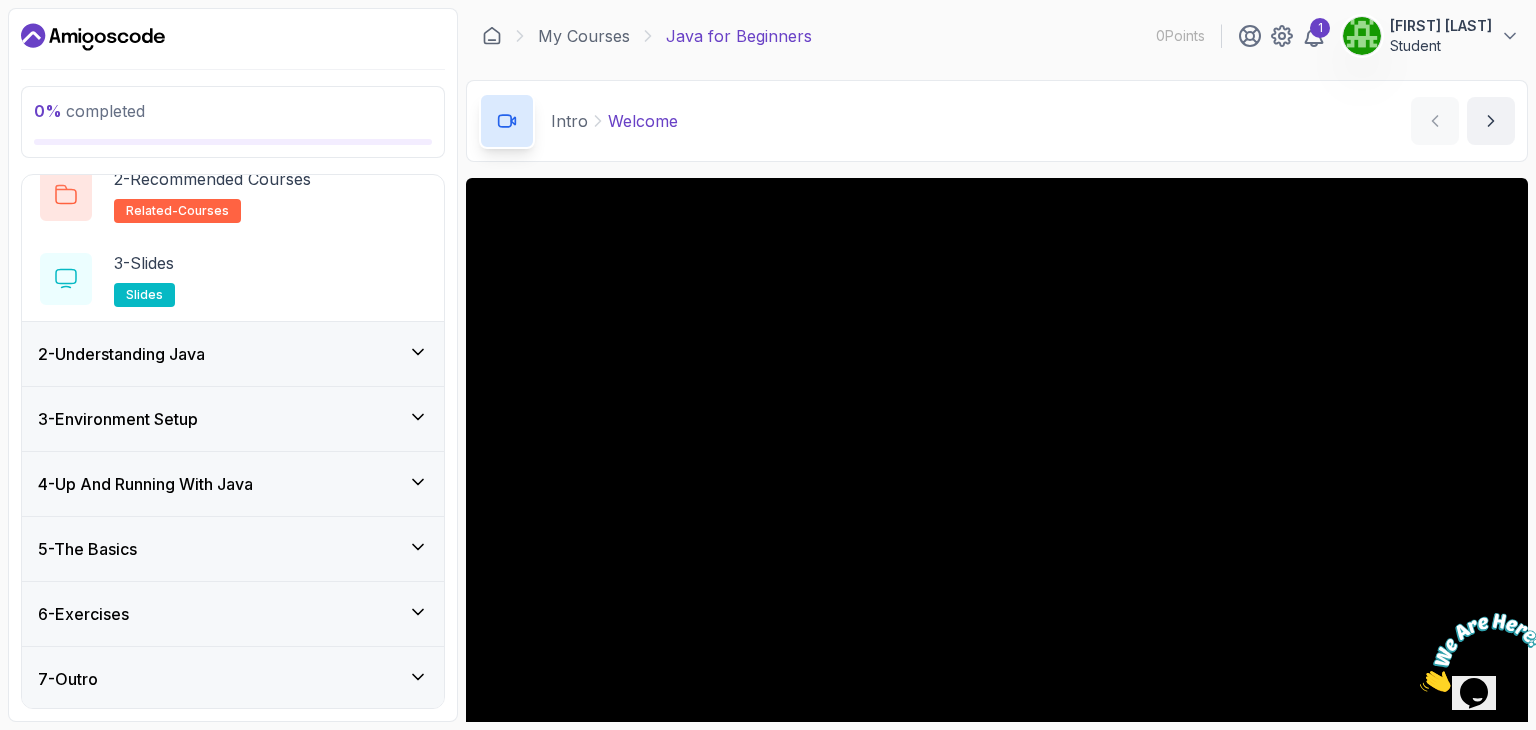 click on "5  -  The Basics" at bounding box center (233, 549) 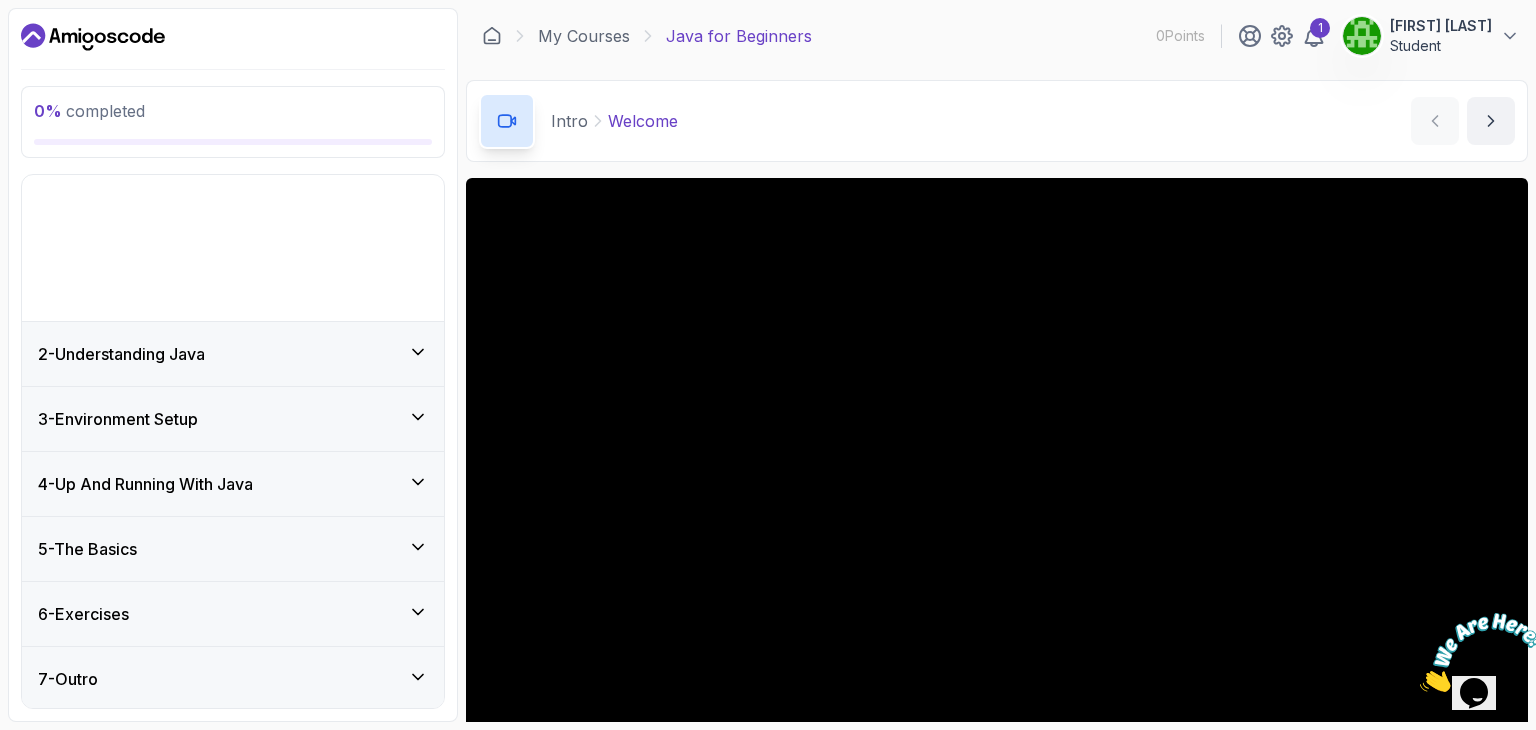 scroll, scrollTop: 0, scrollLeft: 0, axis: both 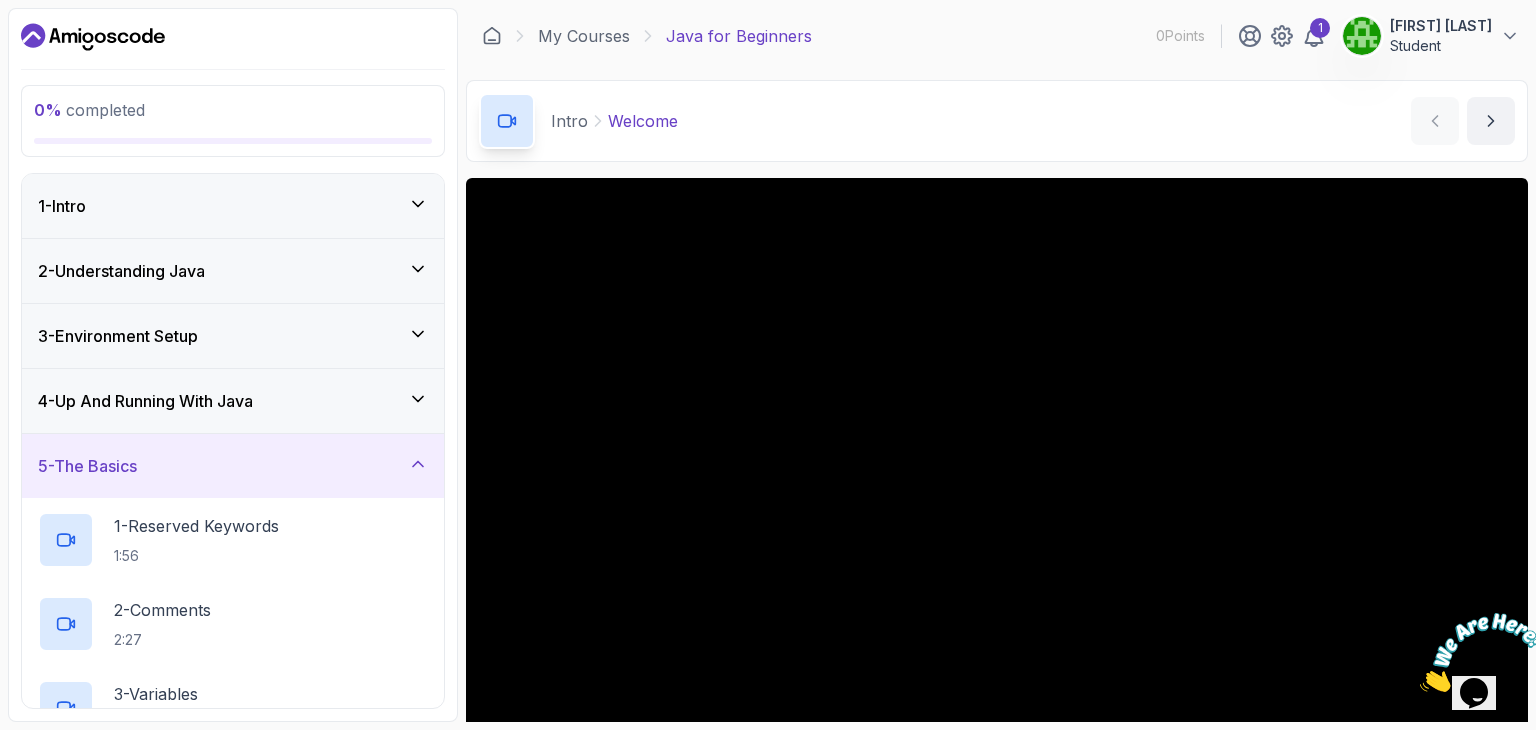 click on "1:56" at bounding box center [196, 556] 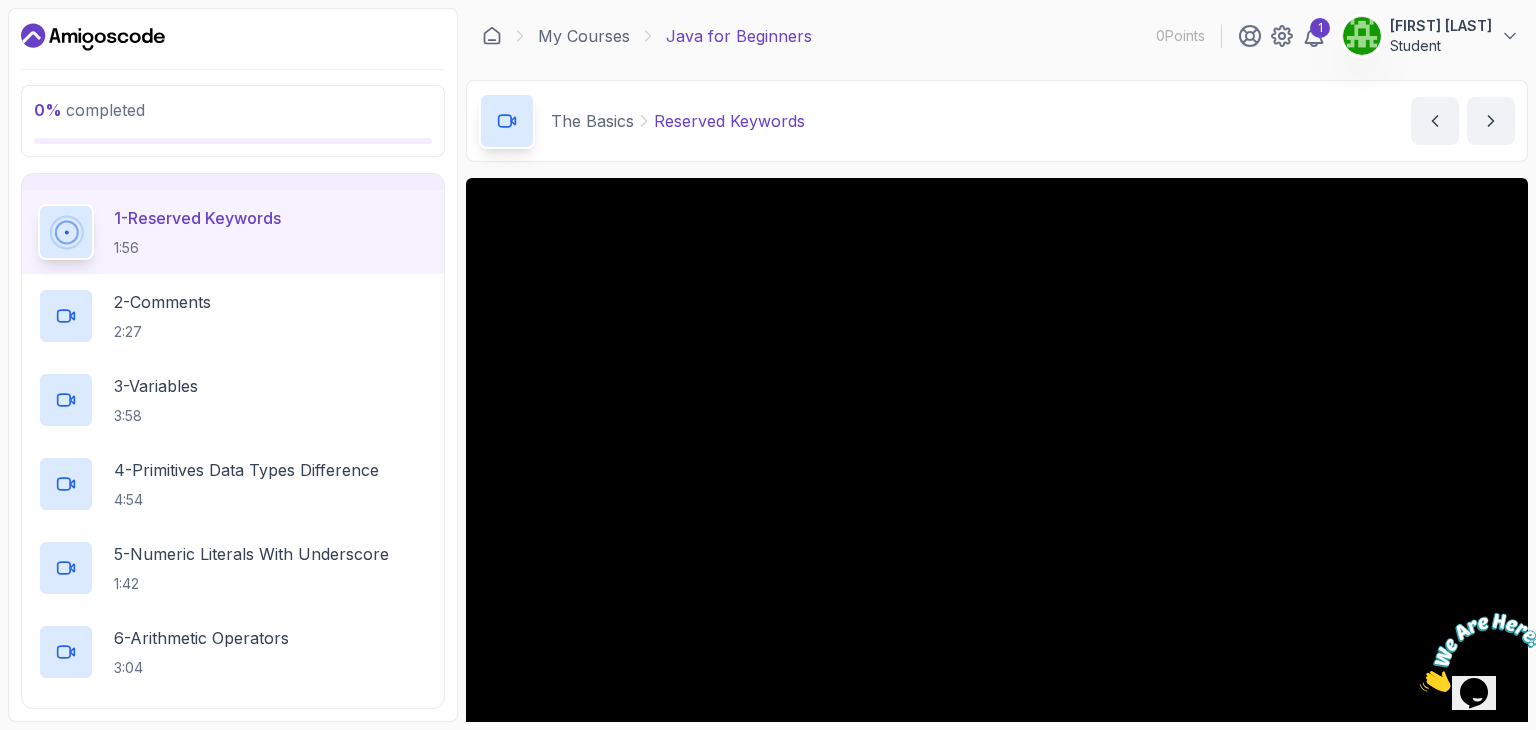 scroll, scrollTop: 0, scrollLeft: 0, axis: both 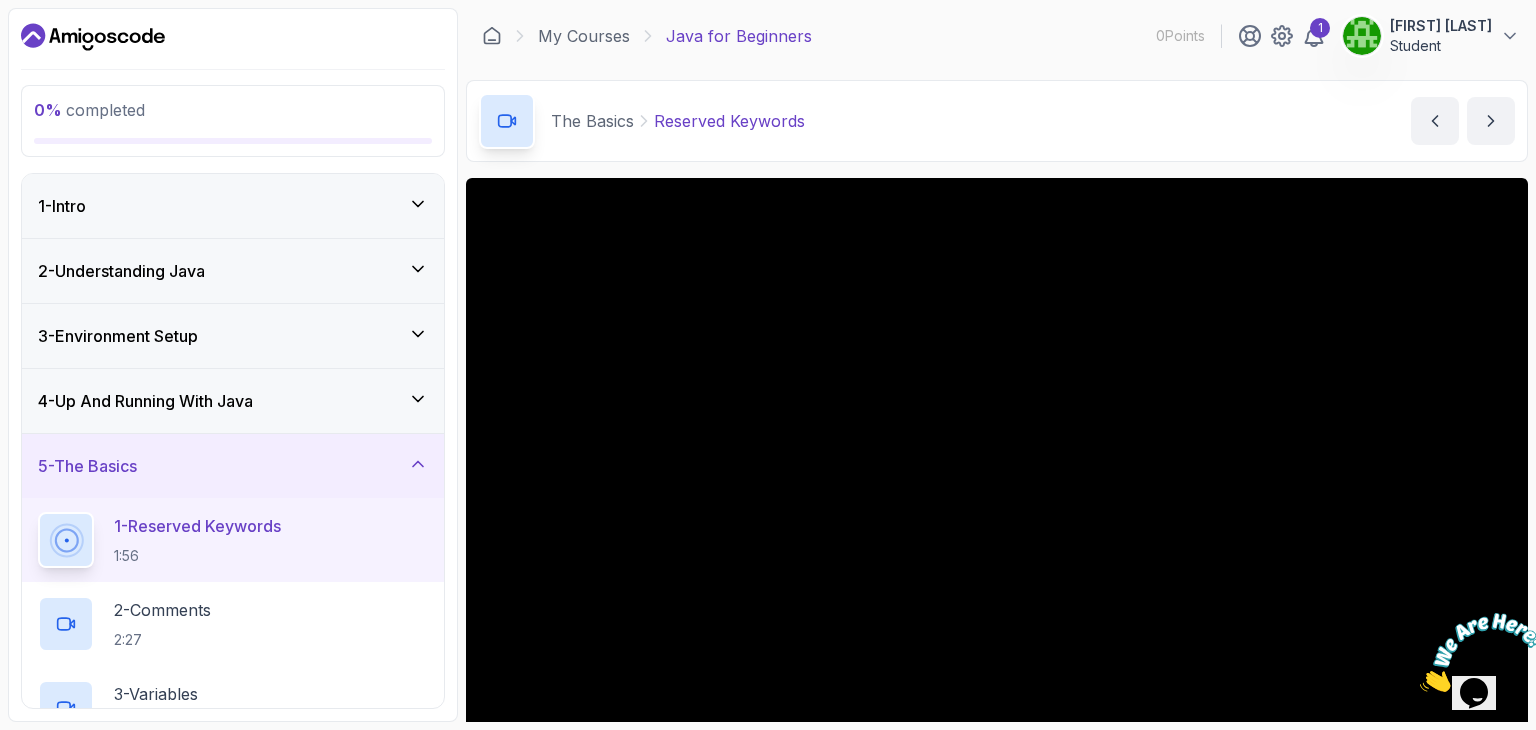 click on "5  -  The Basics" at bounding box center [233, 466] 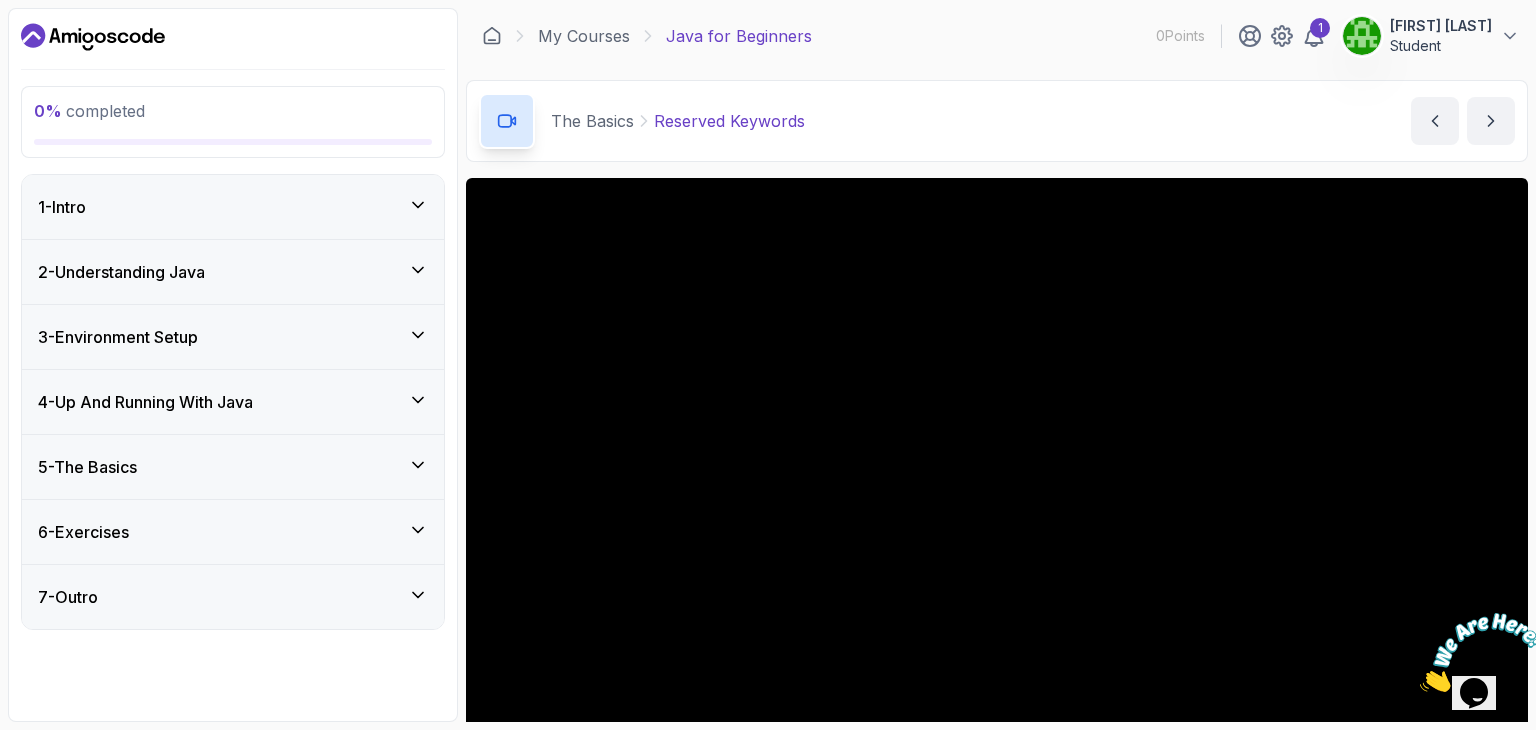 click on "7  -  Outro" at bounding box center [233, 597] 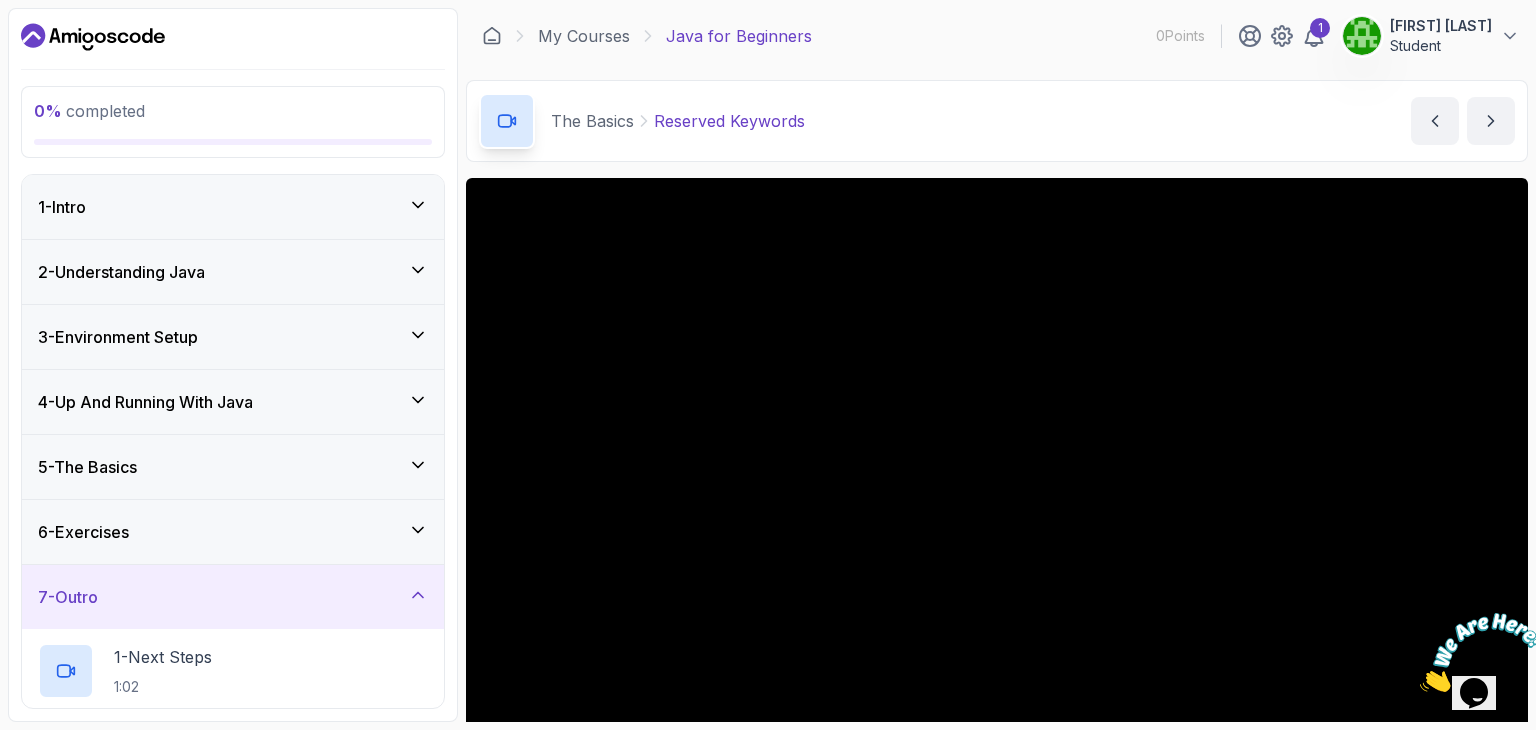 scroll, scrollTop: 170, scrollLeft: 0, axis: vertical 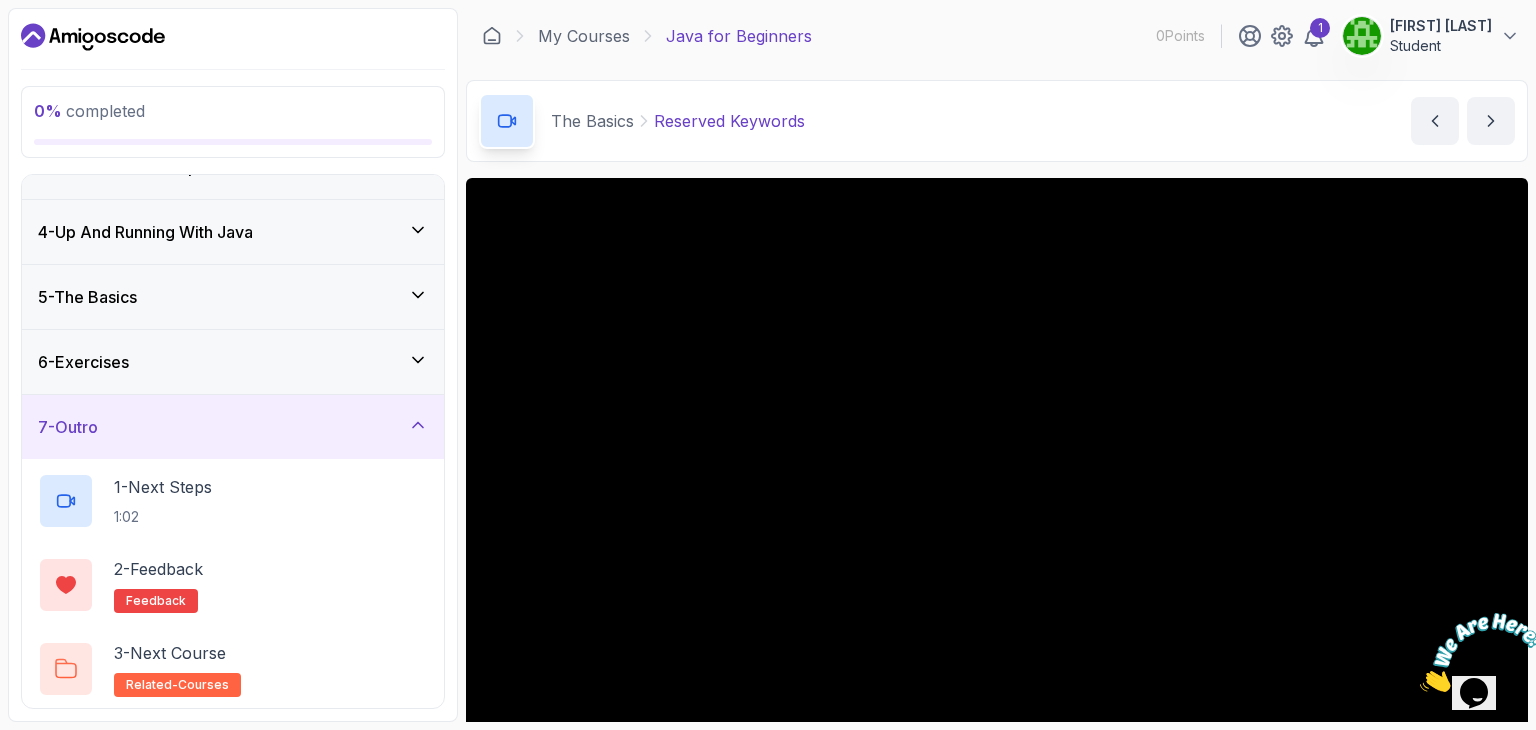 click on "7  -  Outro" at bounding box center [233, 427] 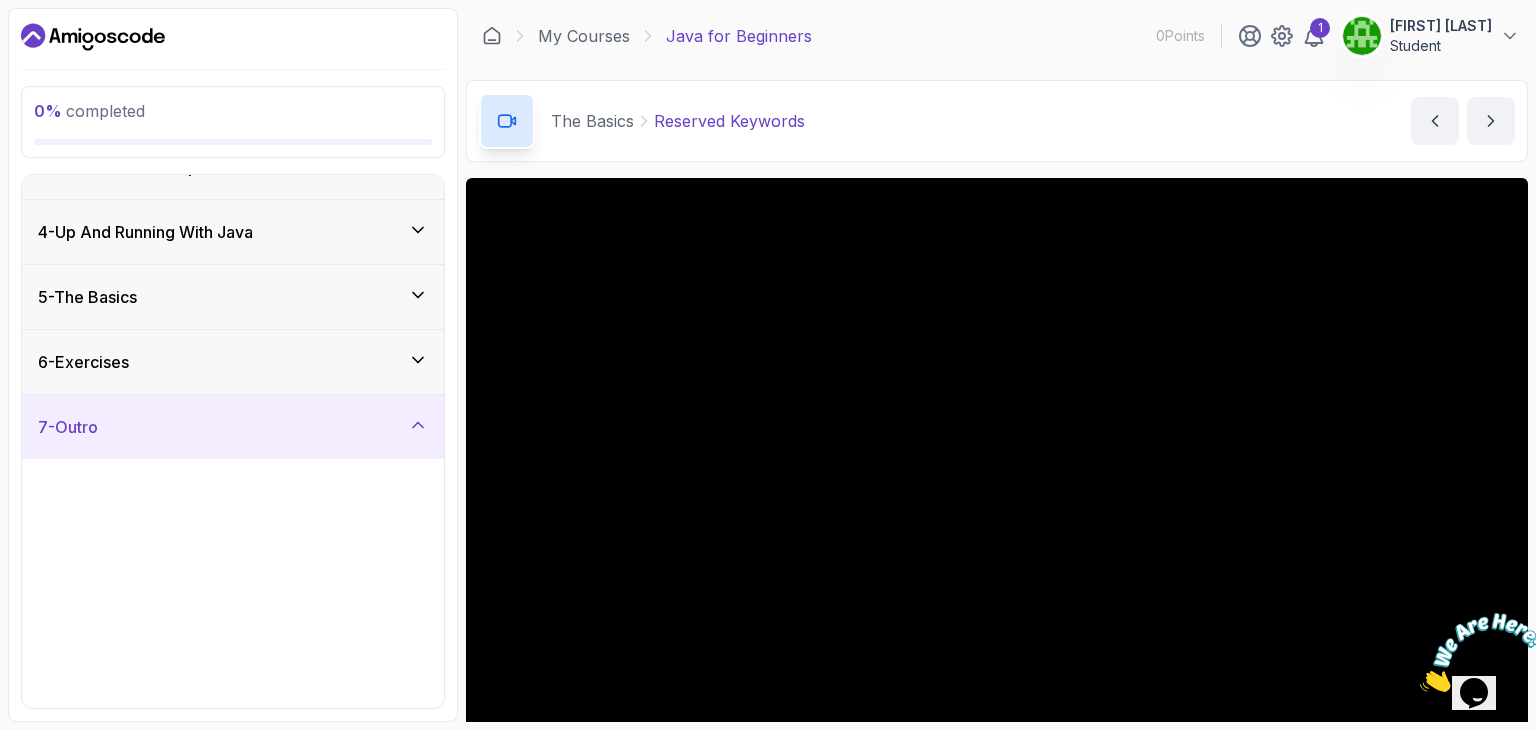 scroll, scrollTop: 0, scrollLeft: 0, axis: both 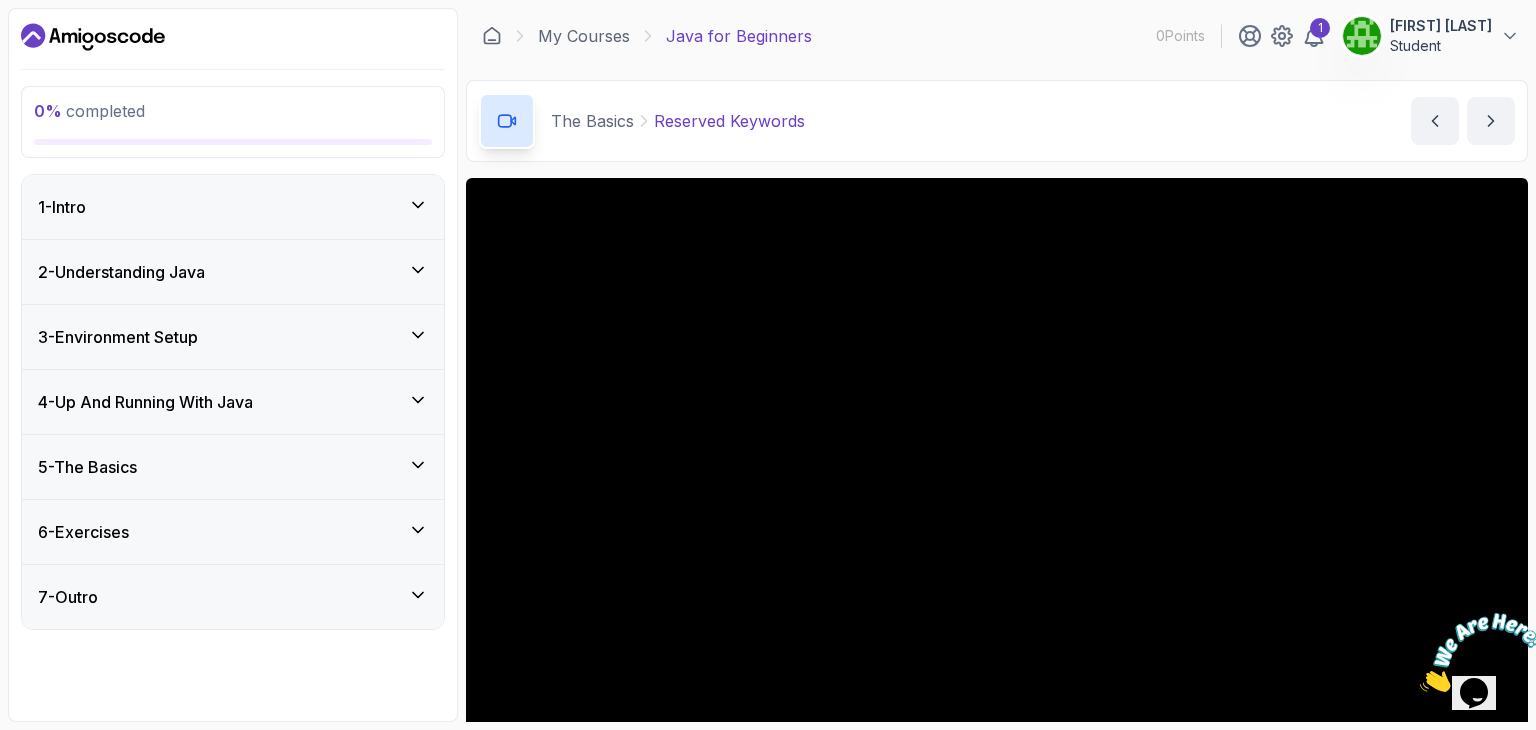 click on "1  -  Intro" at bounding box center [233, 207] 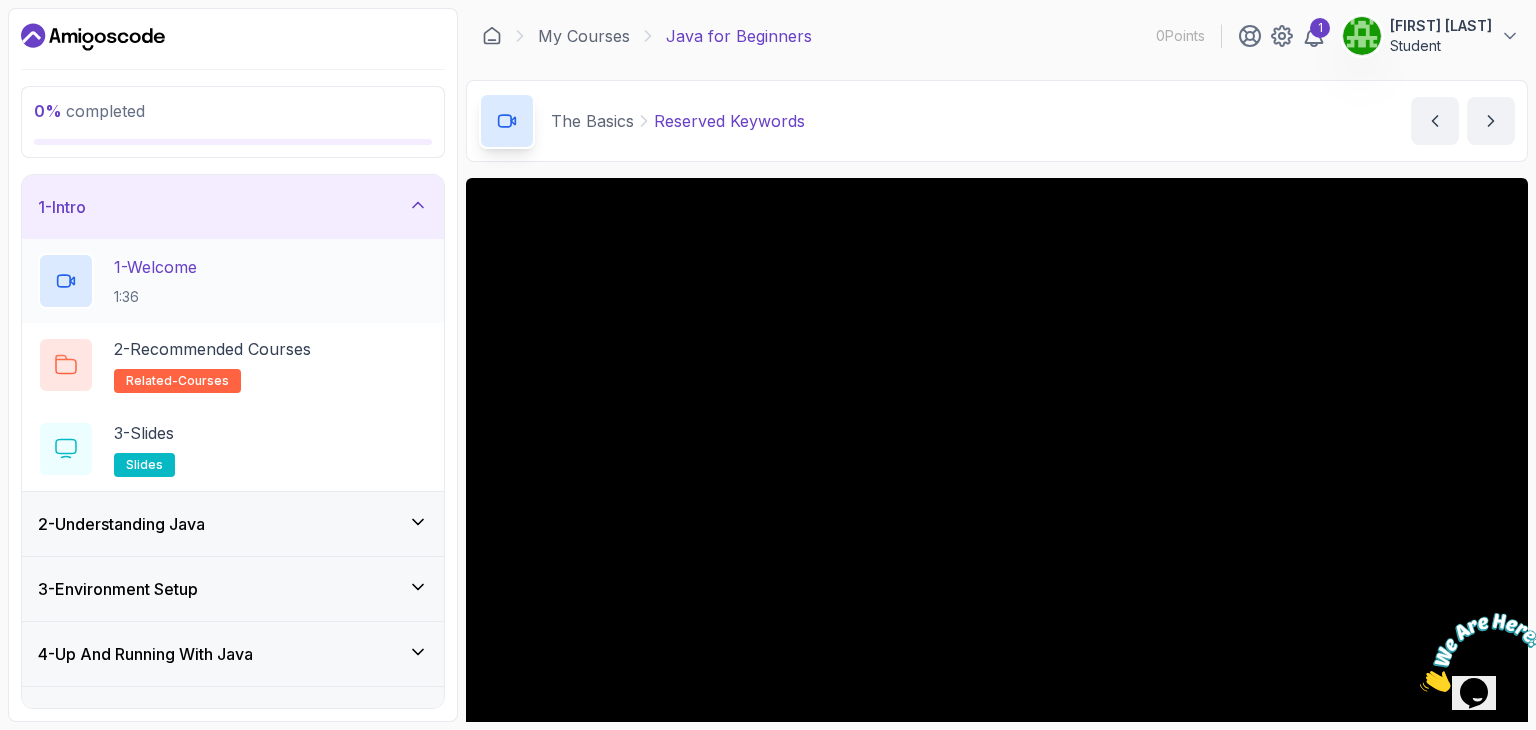 click on "1  -  Welcome 1:36" at bounding box center [233, 281] 